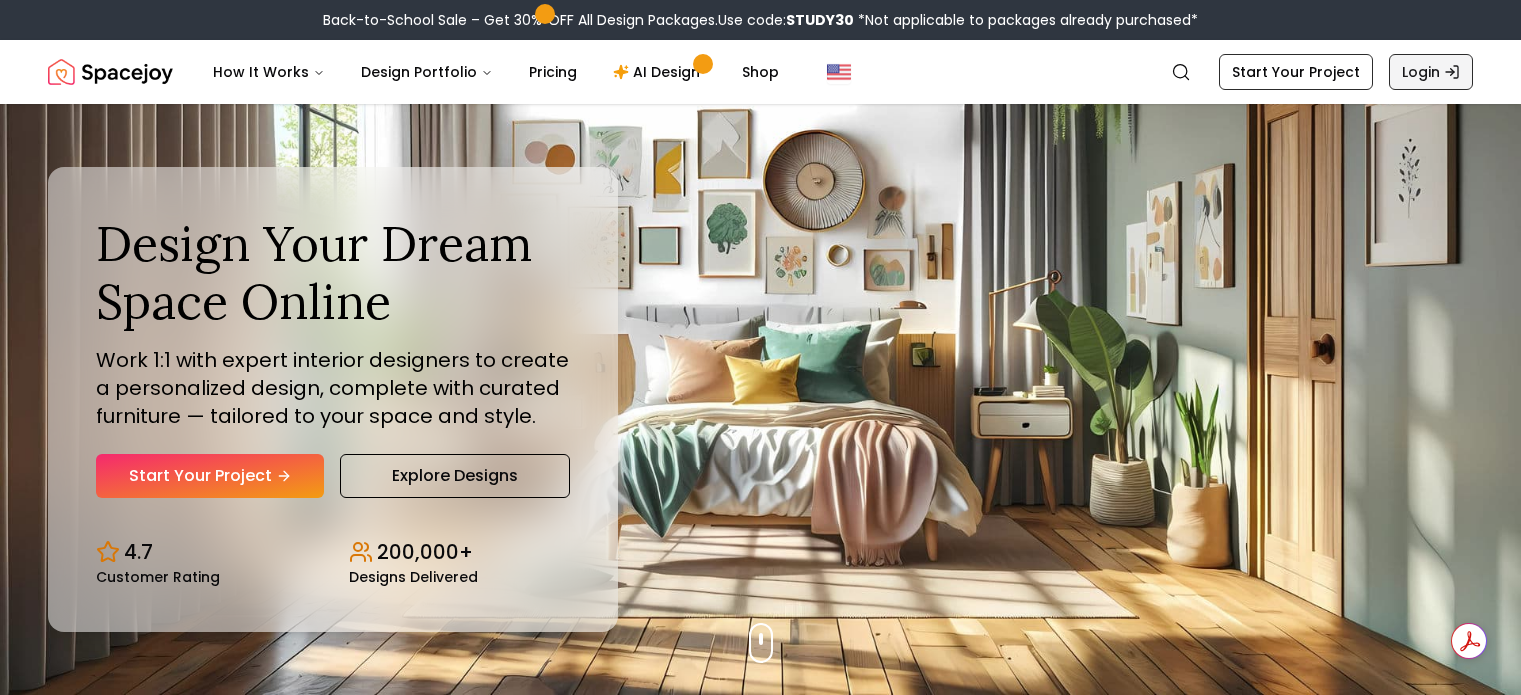 scroll, scrollTop: 0, scrollLeft: 0, axis: both 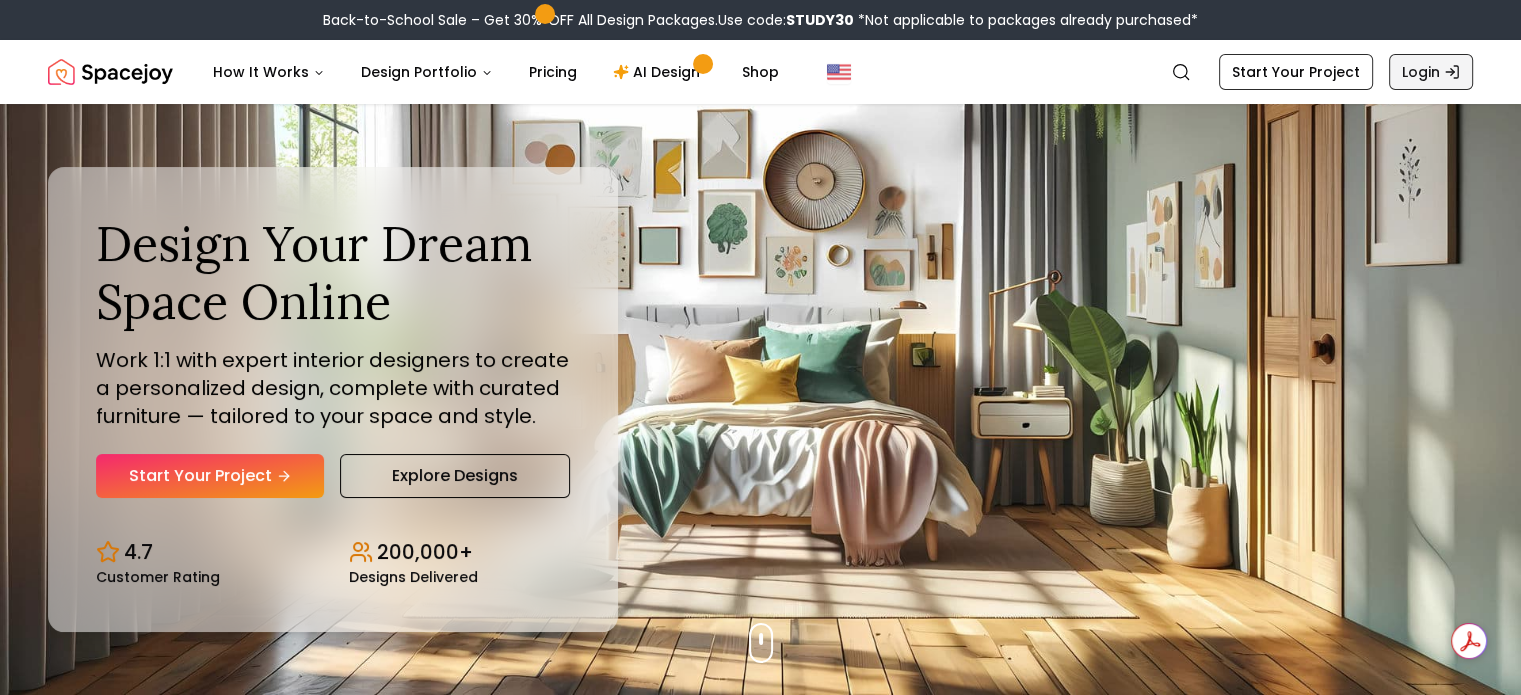 click on "Login" at bounding box center [1431, 72] 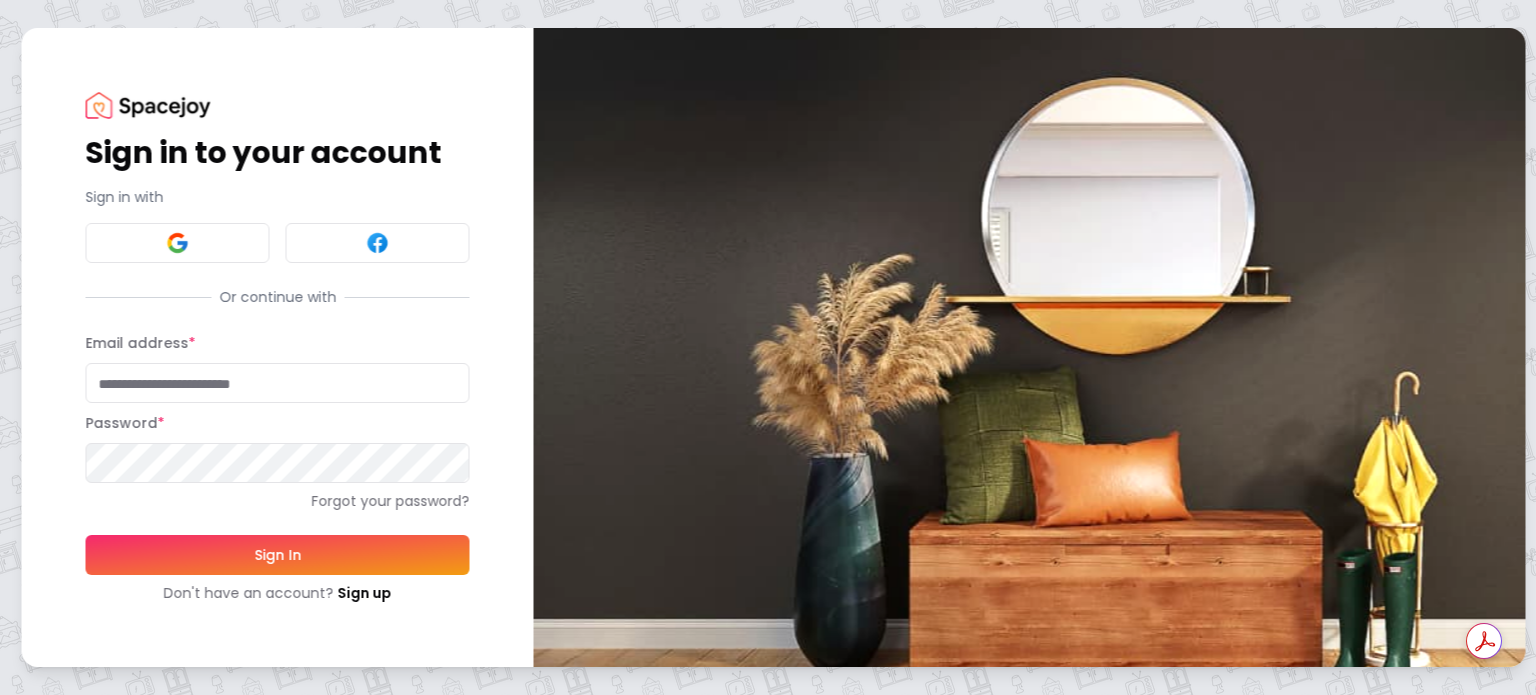 type on "**********" 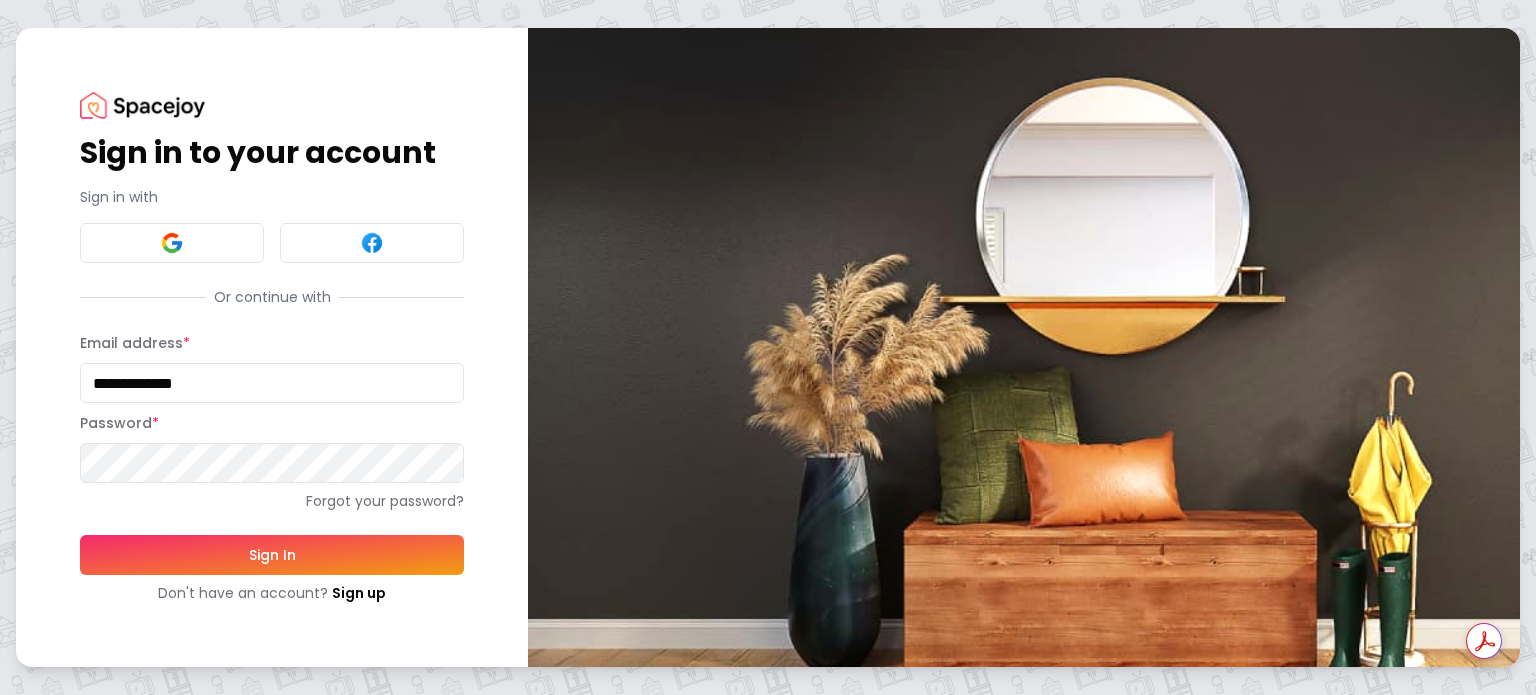 click on "Sign In" at bounding box center (272, 555) 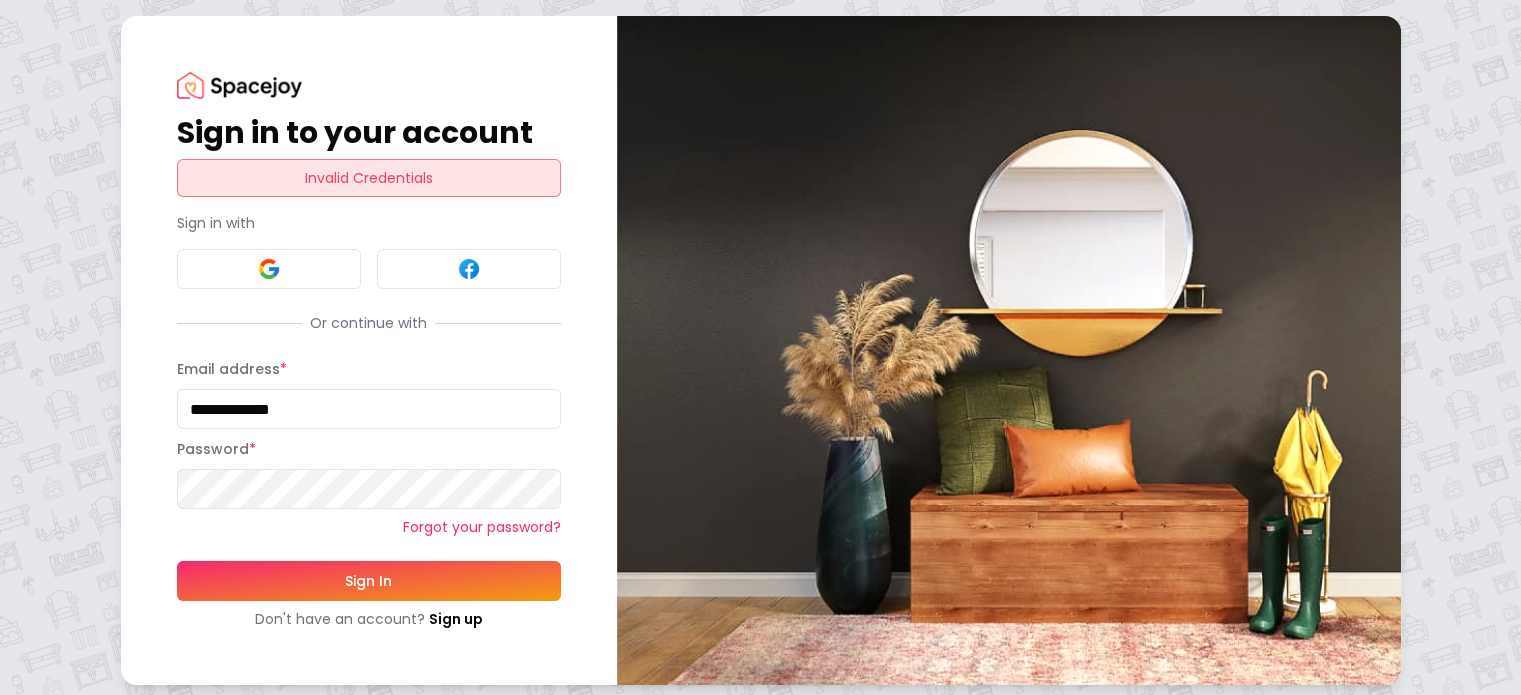 click on "Forgot your password?" at bounding box center (369, 527) 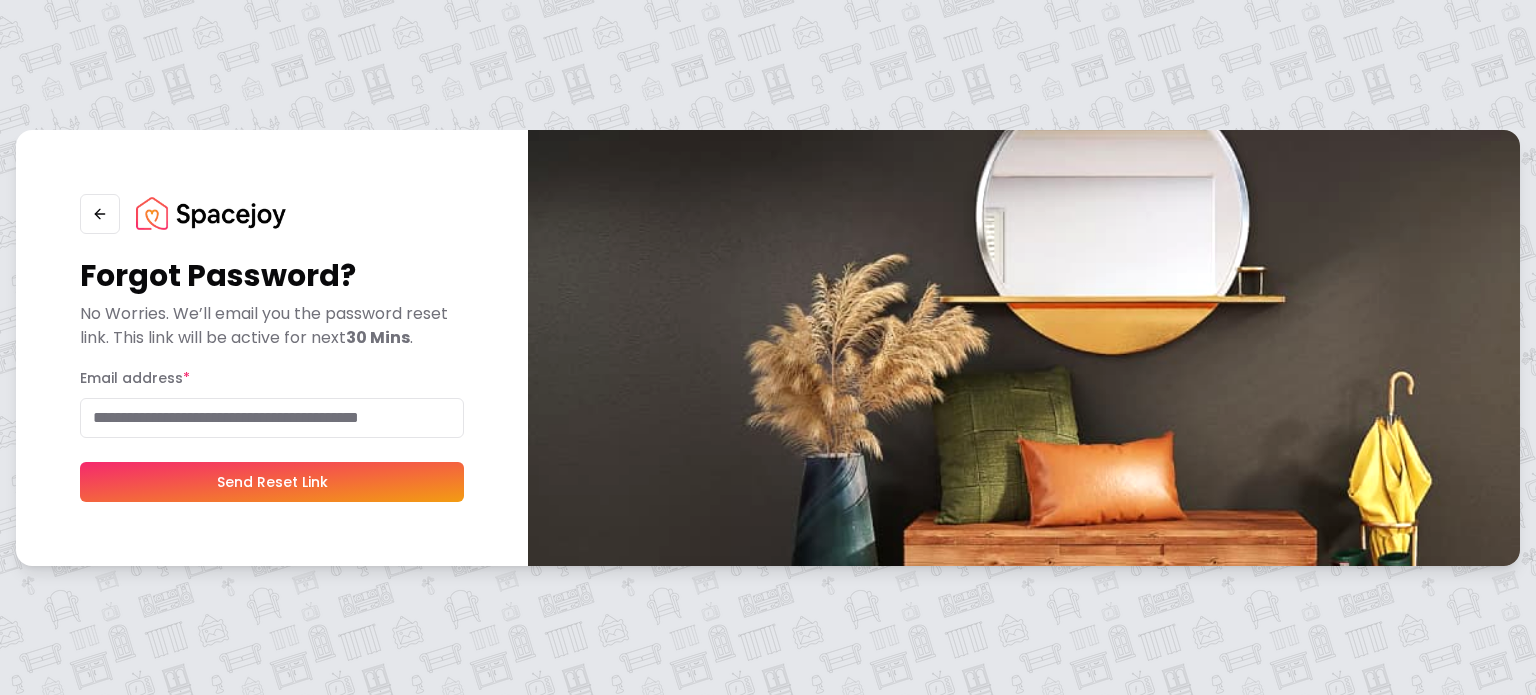click on "Send Reset Link" at bounding box center (272, 482) 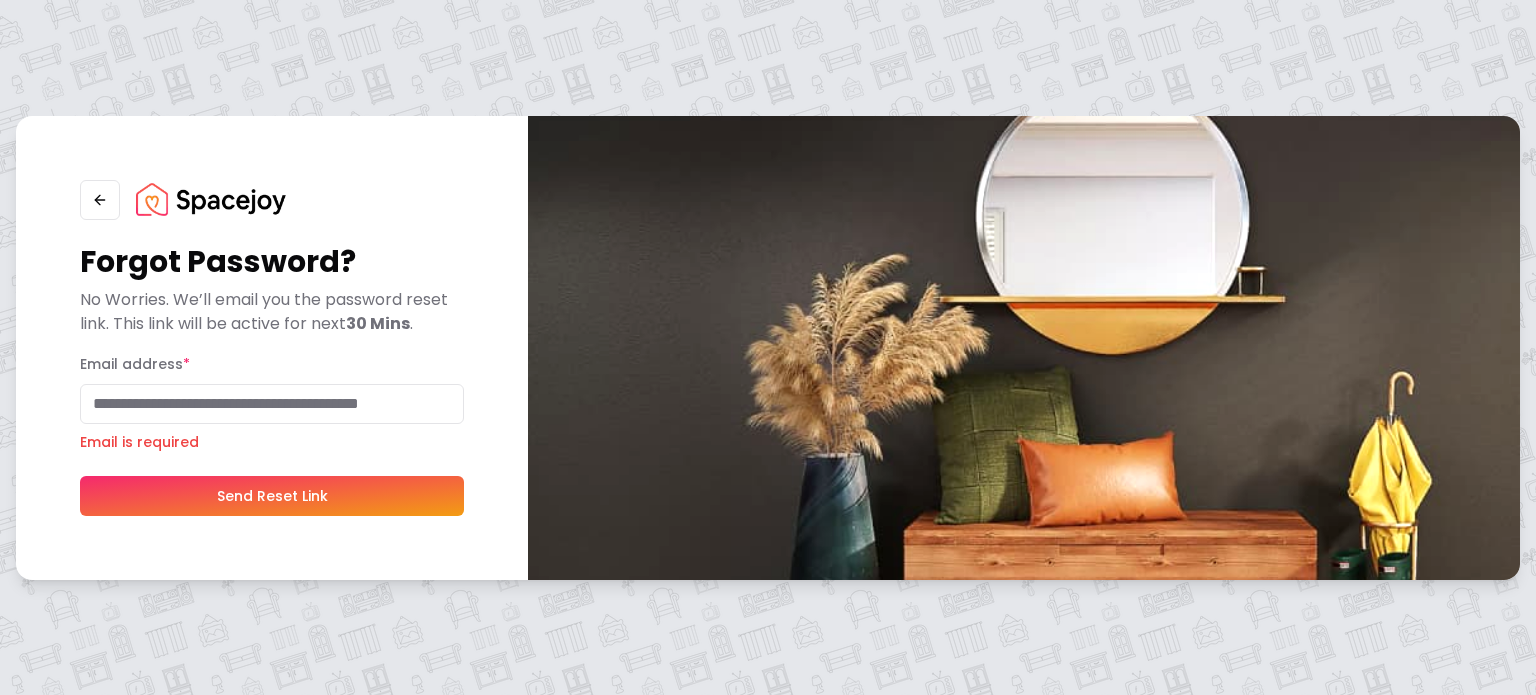 click on "Email address  *" at bounding box center (272, 404) 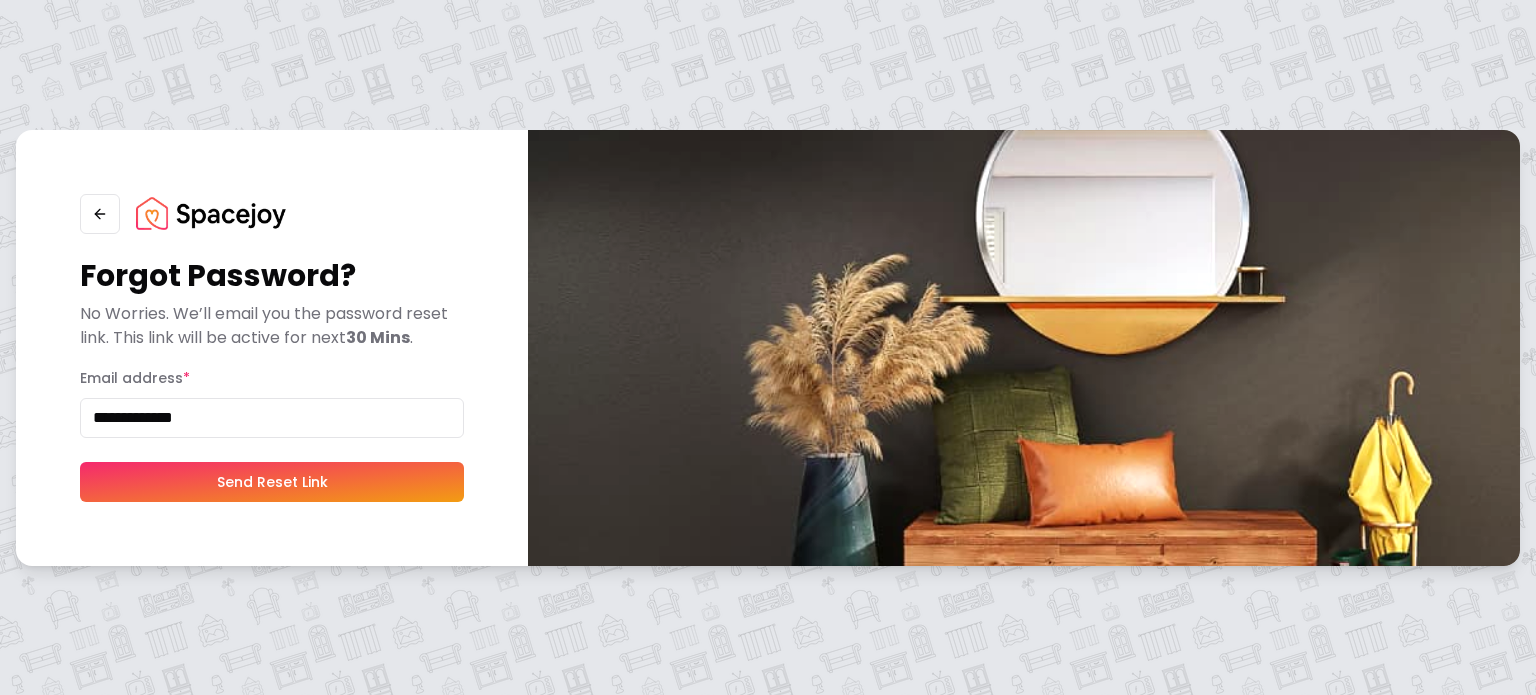 type on "**********" 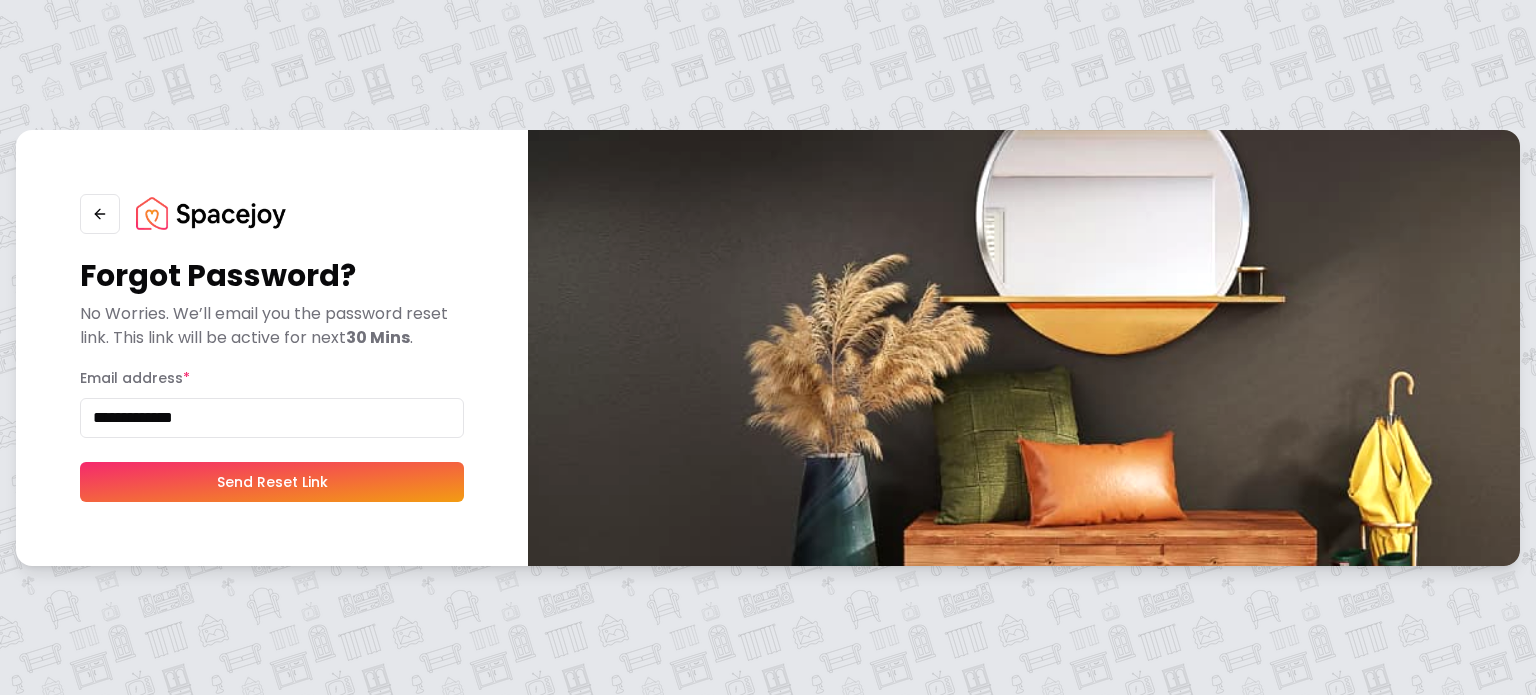 click on "Send Reset Link" at bounding box center [272, 482] 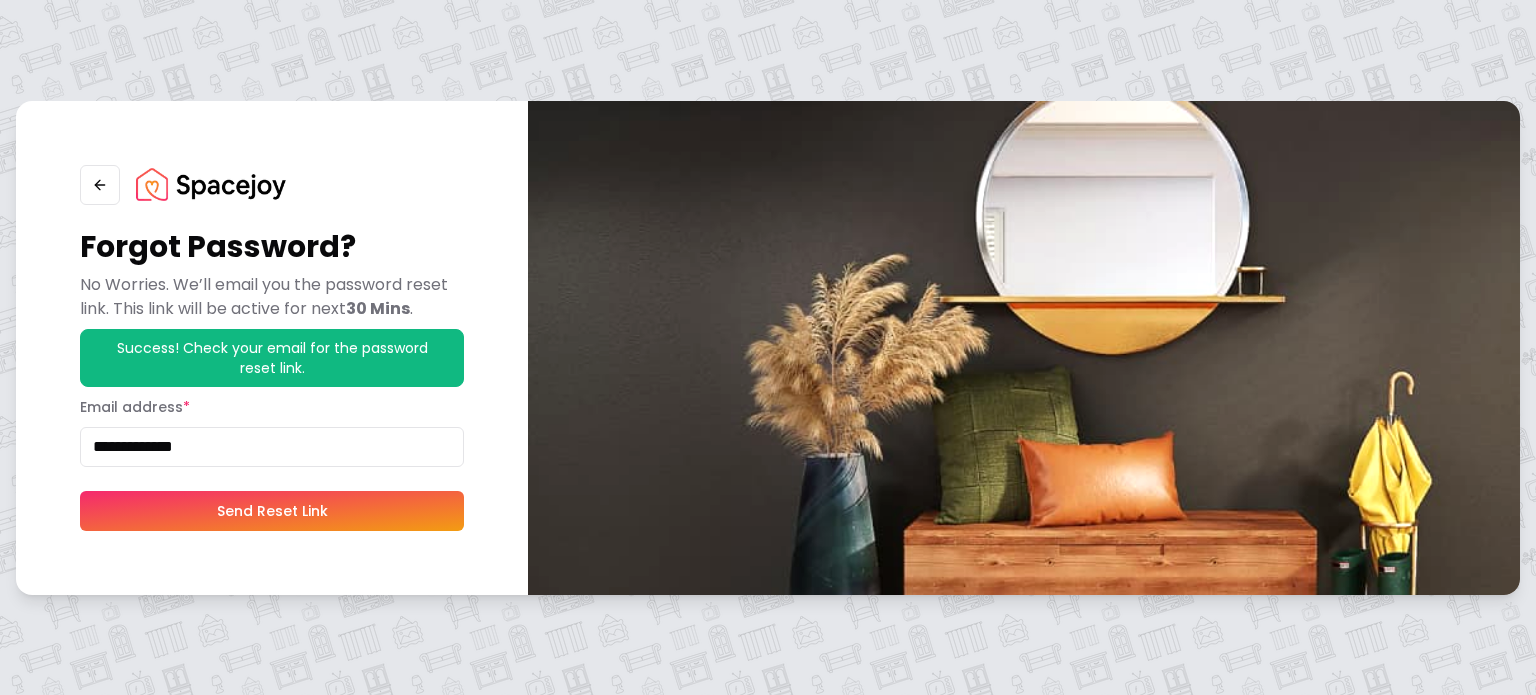 click on "**********" at bounding box center (272, 447) 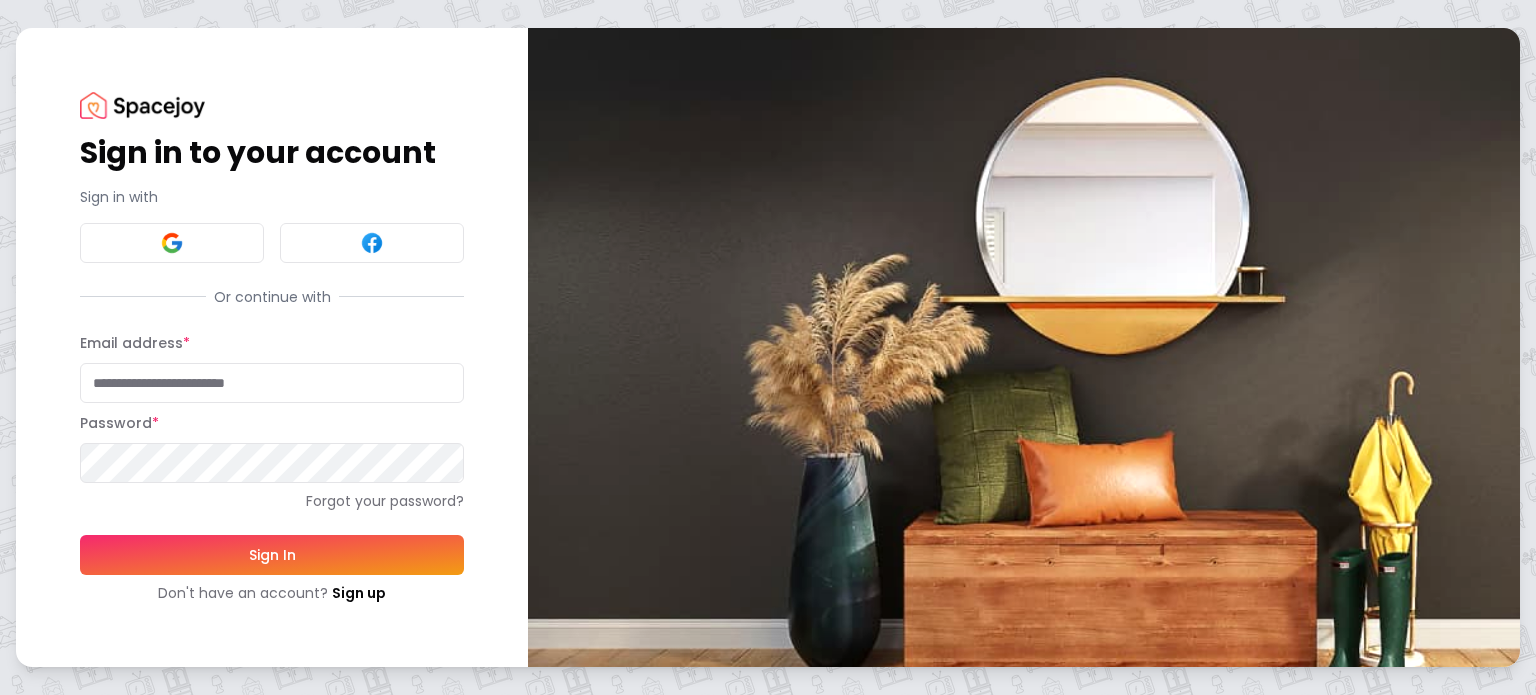 type on "**********" 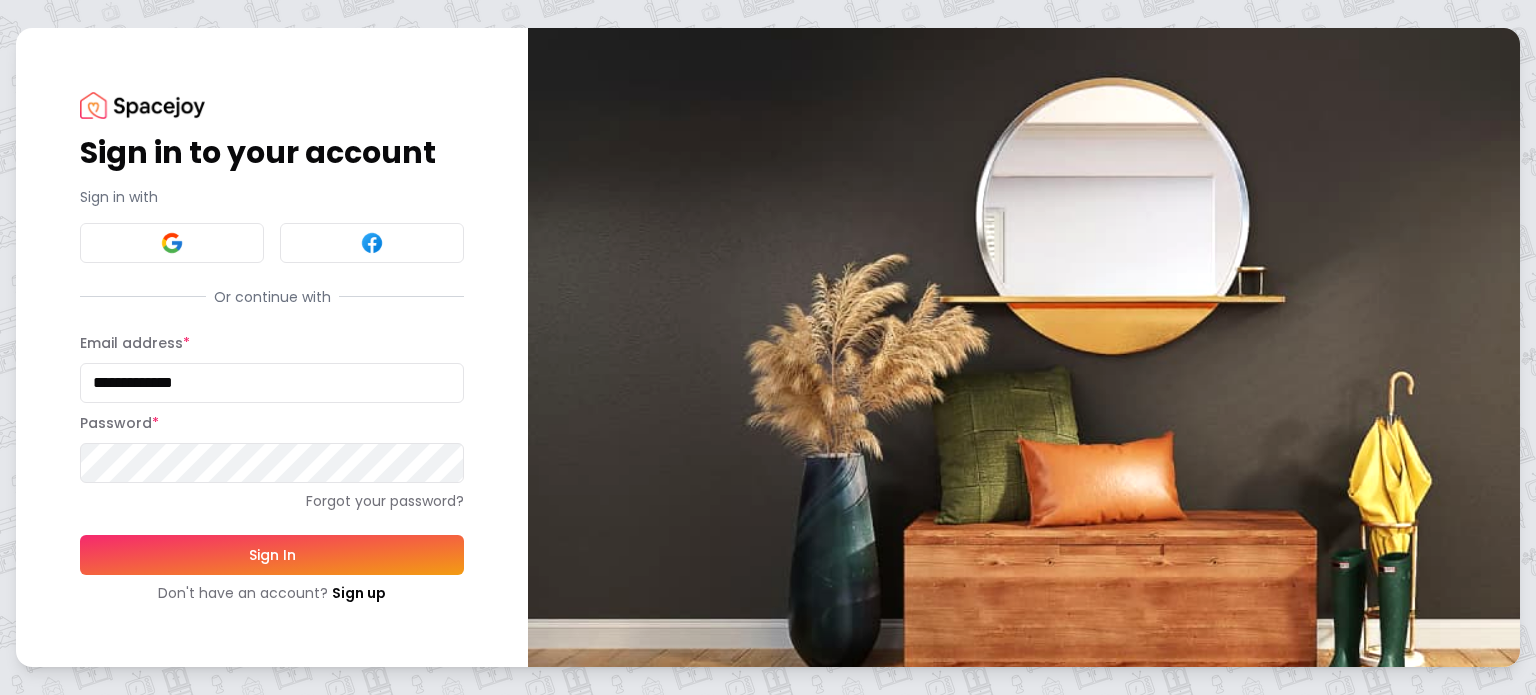 click on "**********" at bounding box center (272, 383) 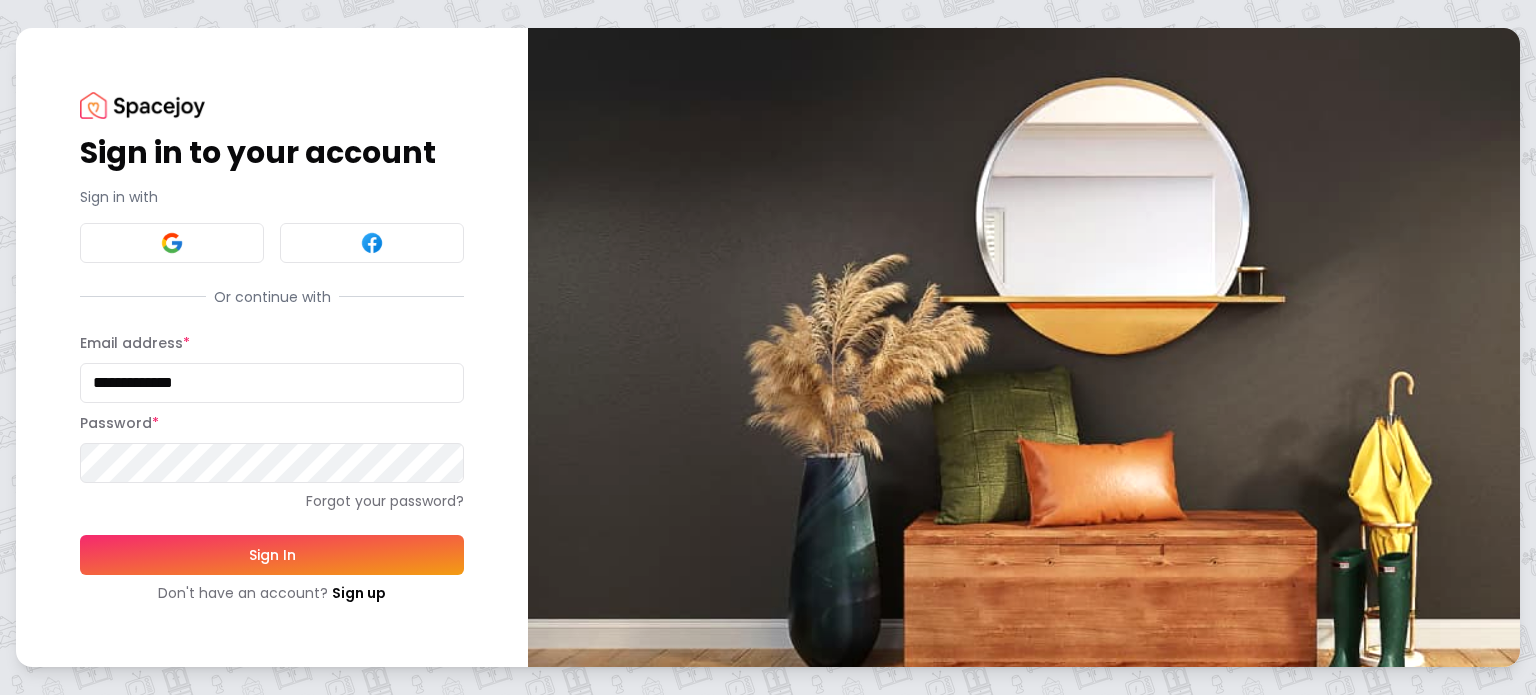 click on "Sign In" at bounding box center (272, 555) 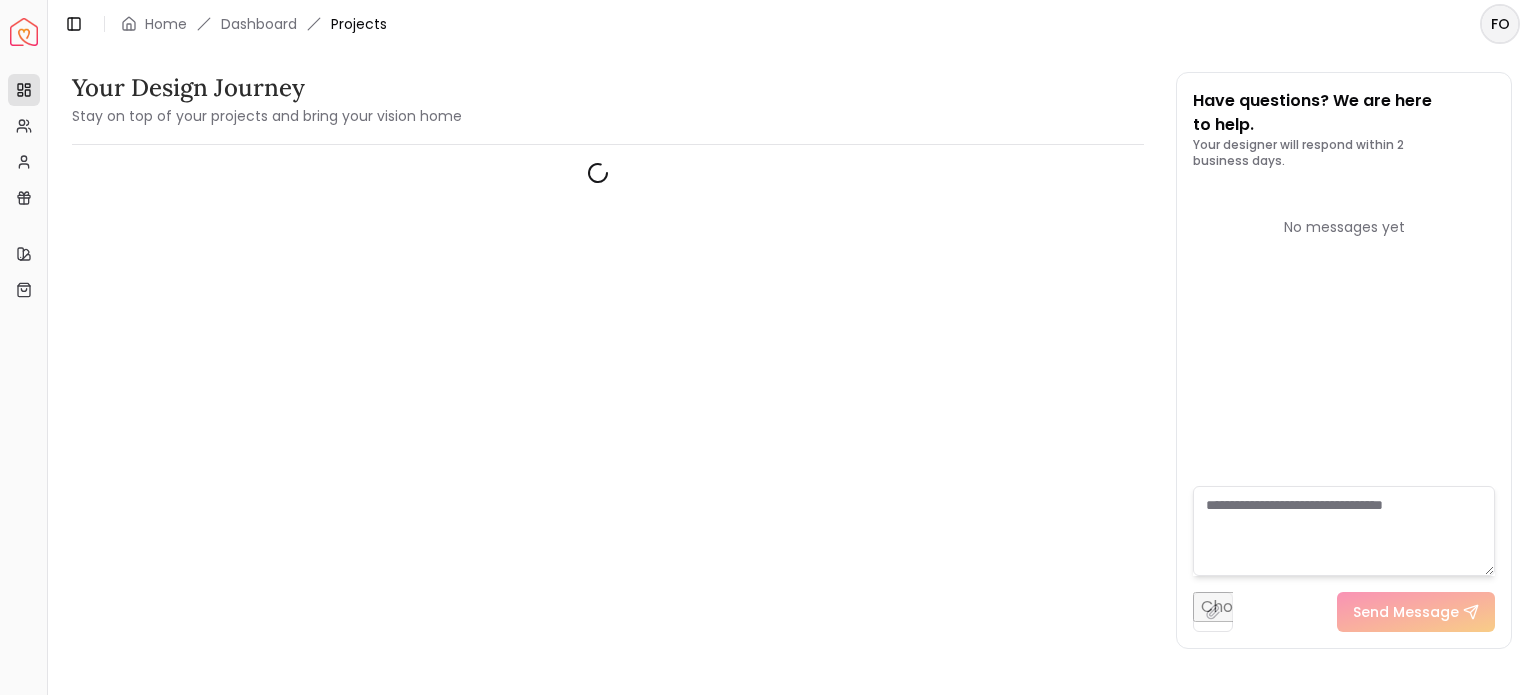 scroll, scrollTop: 0, scrollLeft: 0, axis: both 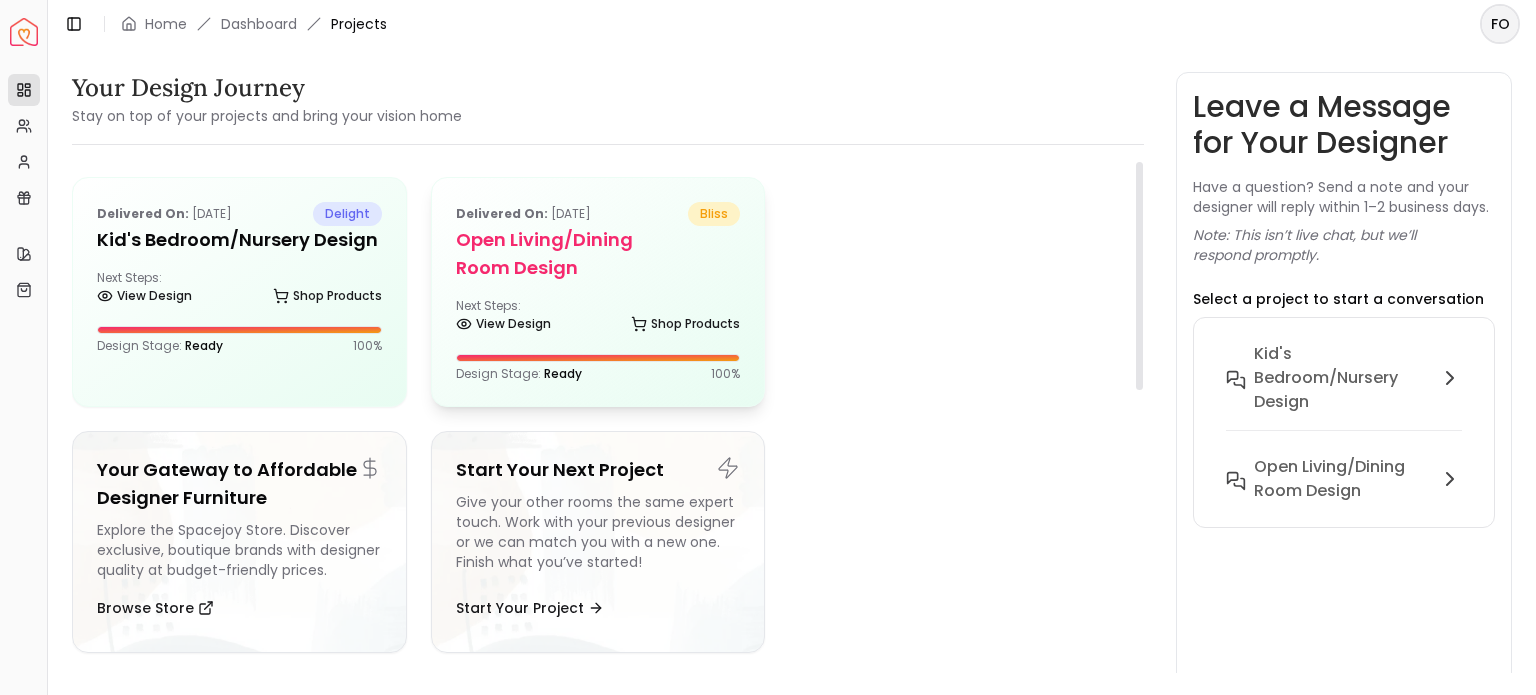 click on "Open Living/Dining Room Design" at bounding box center [598, 254] 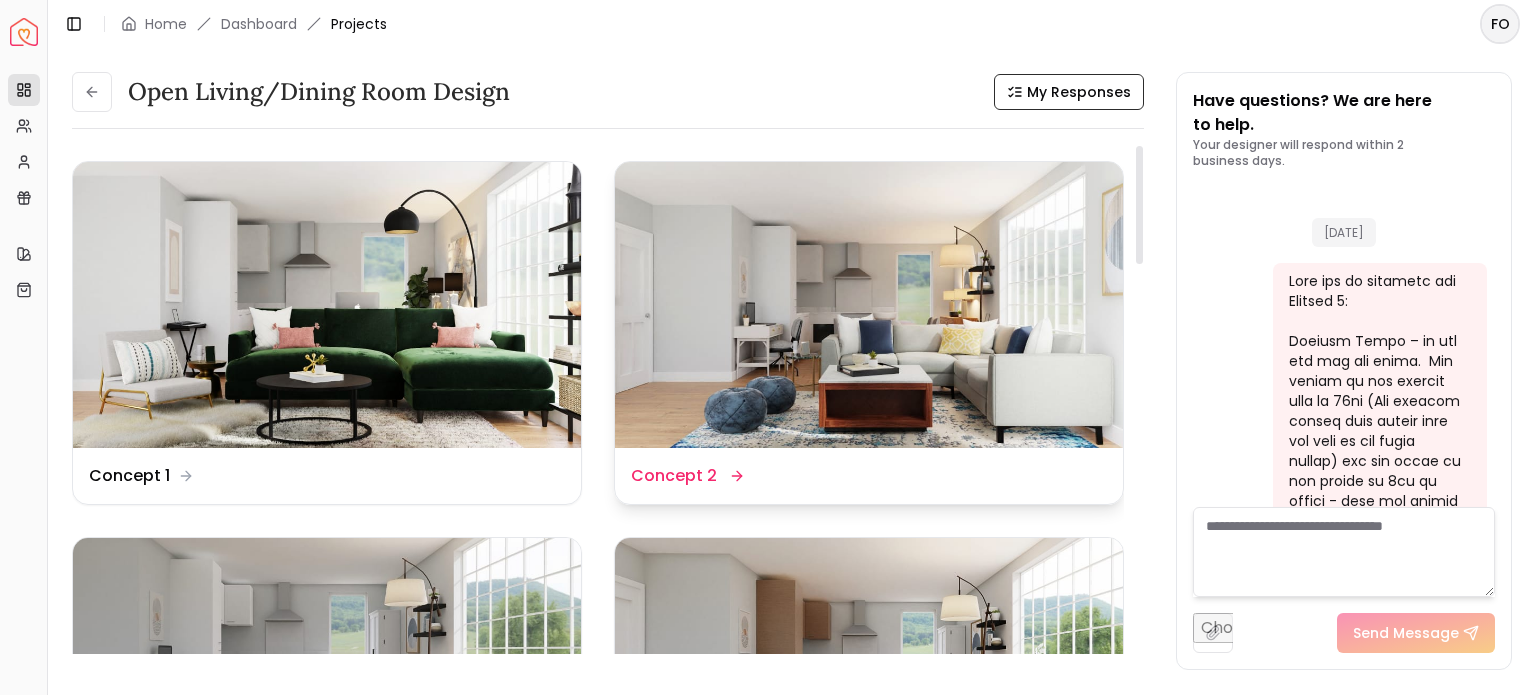 scroll, scrollTop: 8816, scrollLeft: 0, axis: vertical 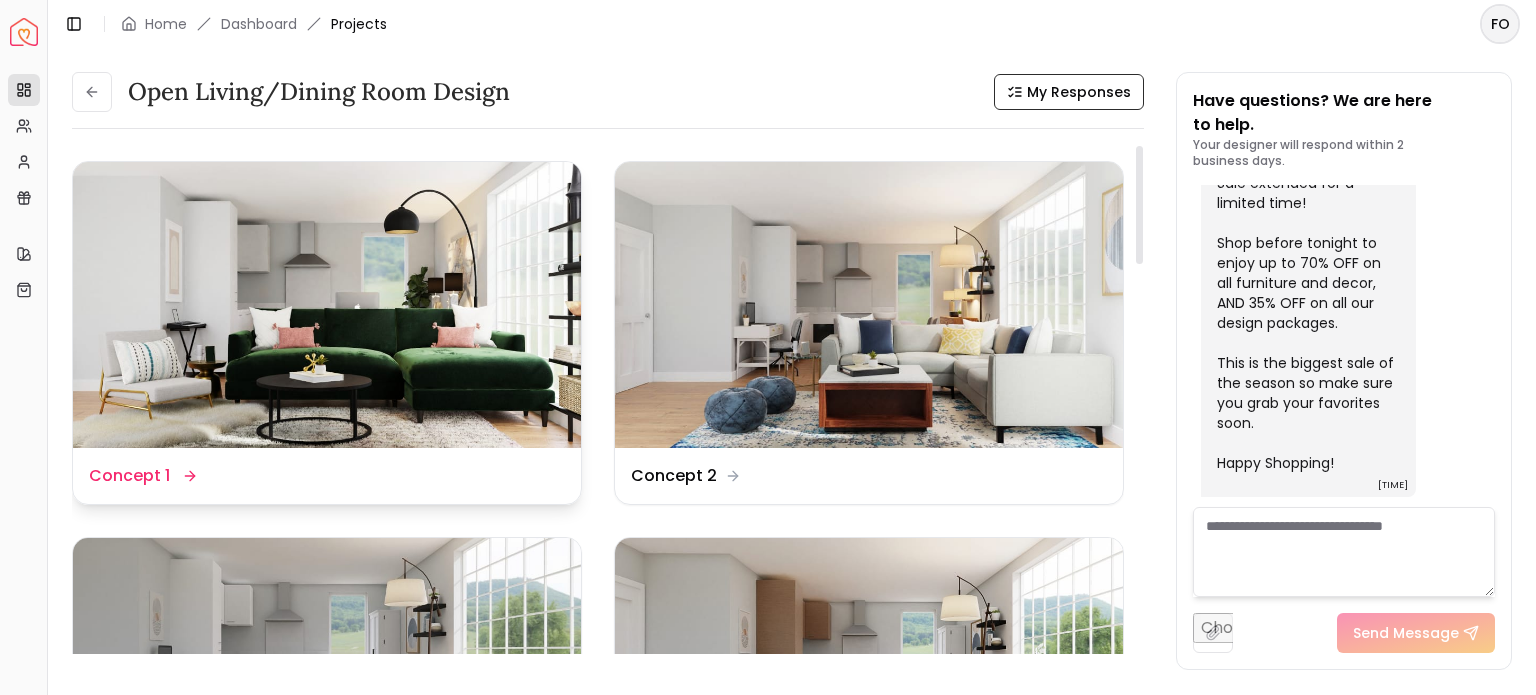 click at bounding box center [327, 305] 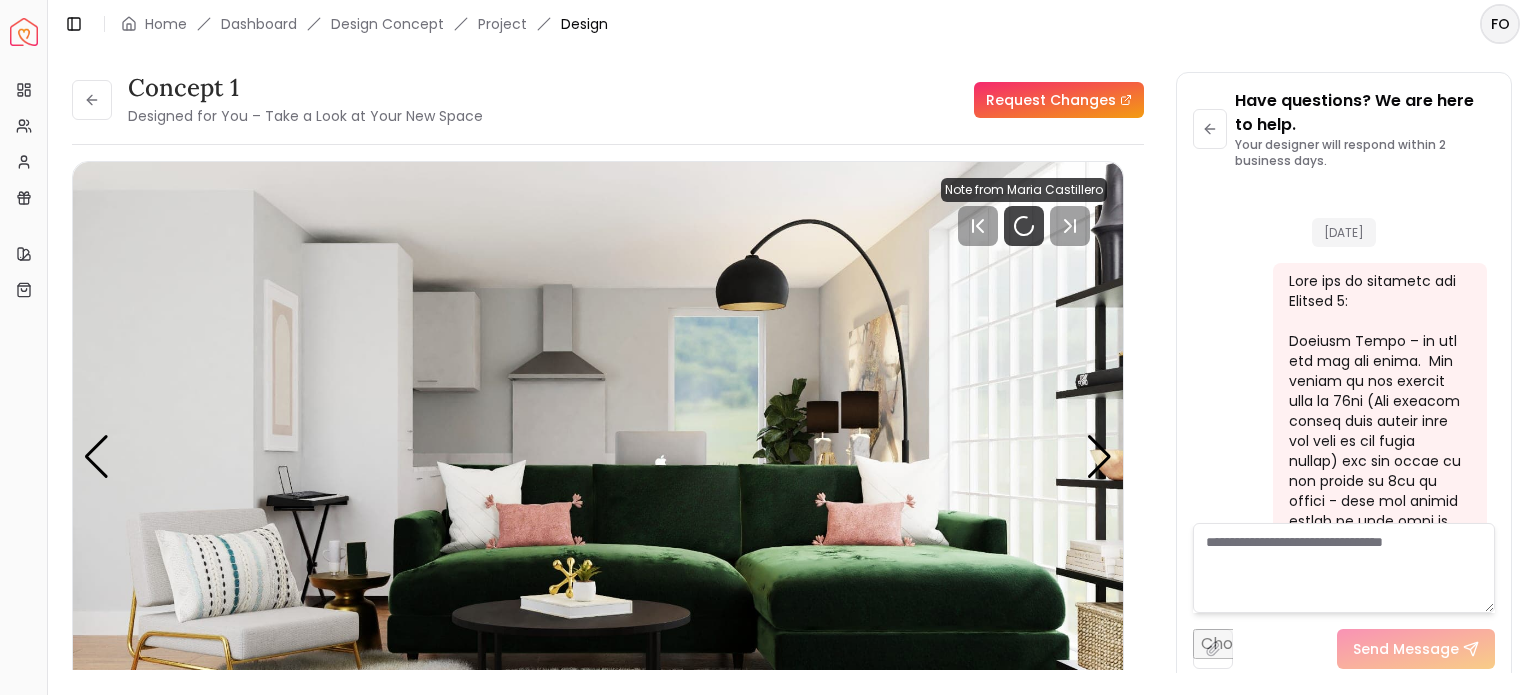 scroll, scrollTop: 8840, scrollLeft: 0, axis: vertical 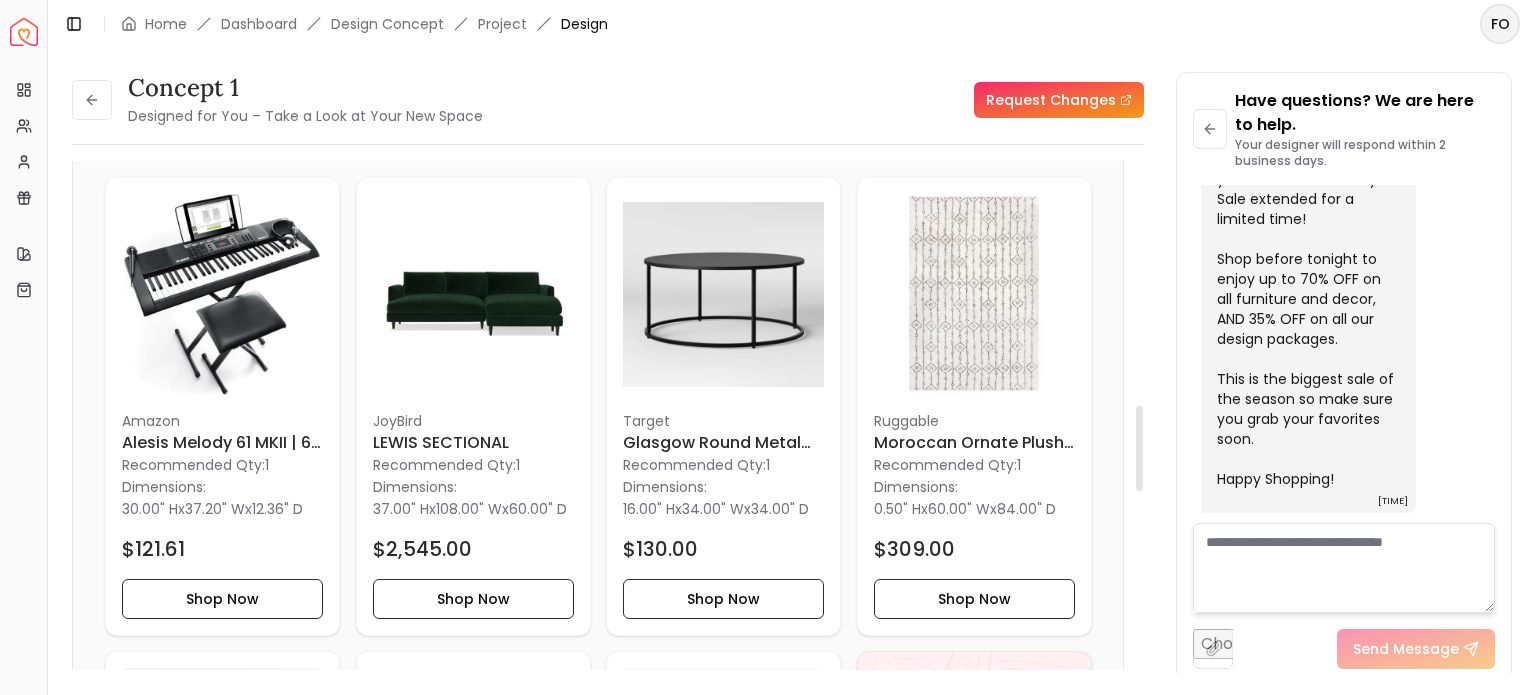drag, startPoint x: 1137, startPoint y: 194, endPoint x: 1195, endPoint y: 438, distance: 250.79872 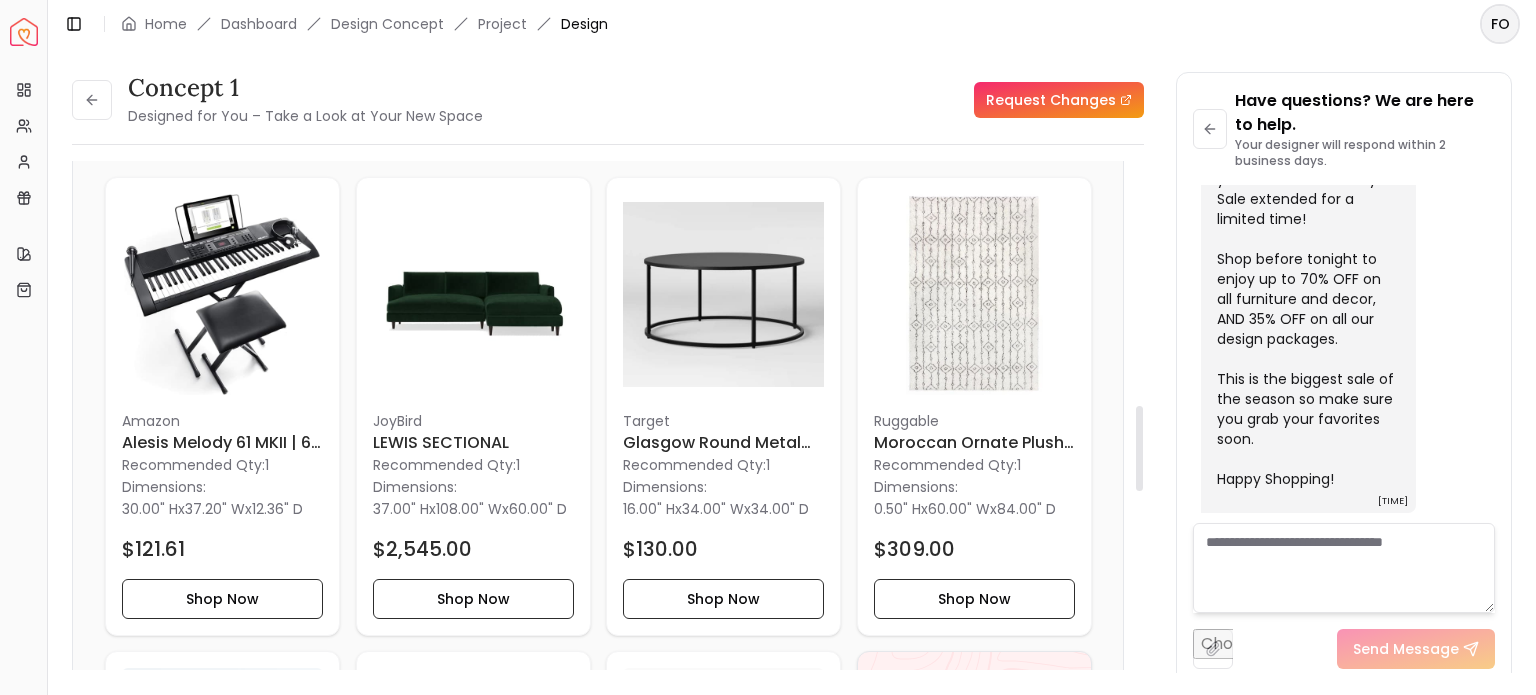 click at bounding box center [1139, 448] 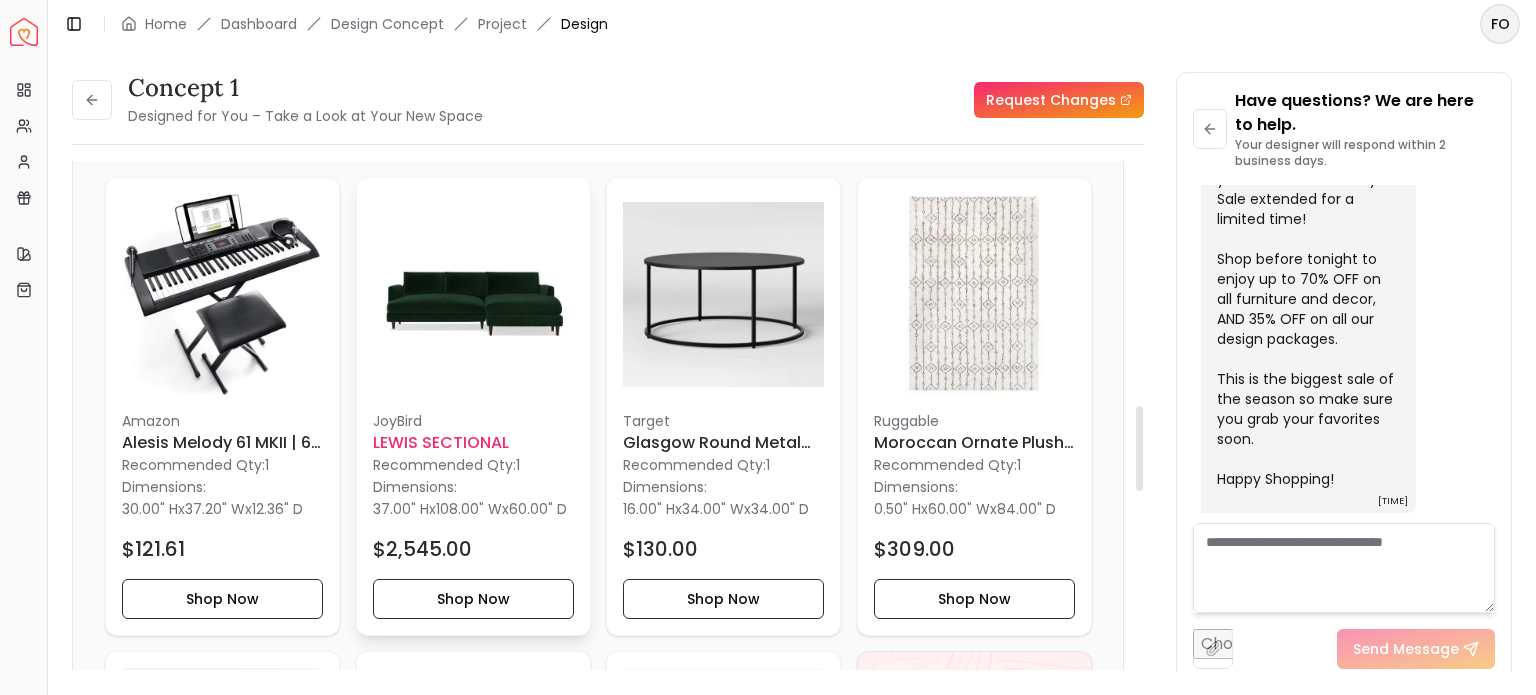 click at bounding box center (473, 294) 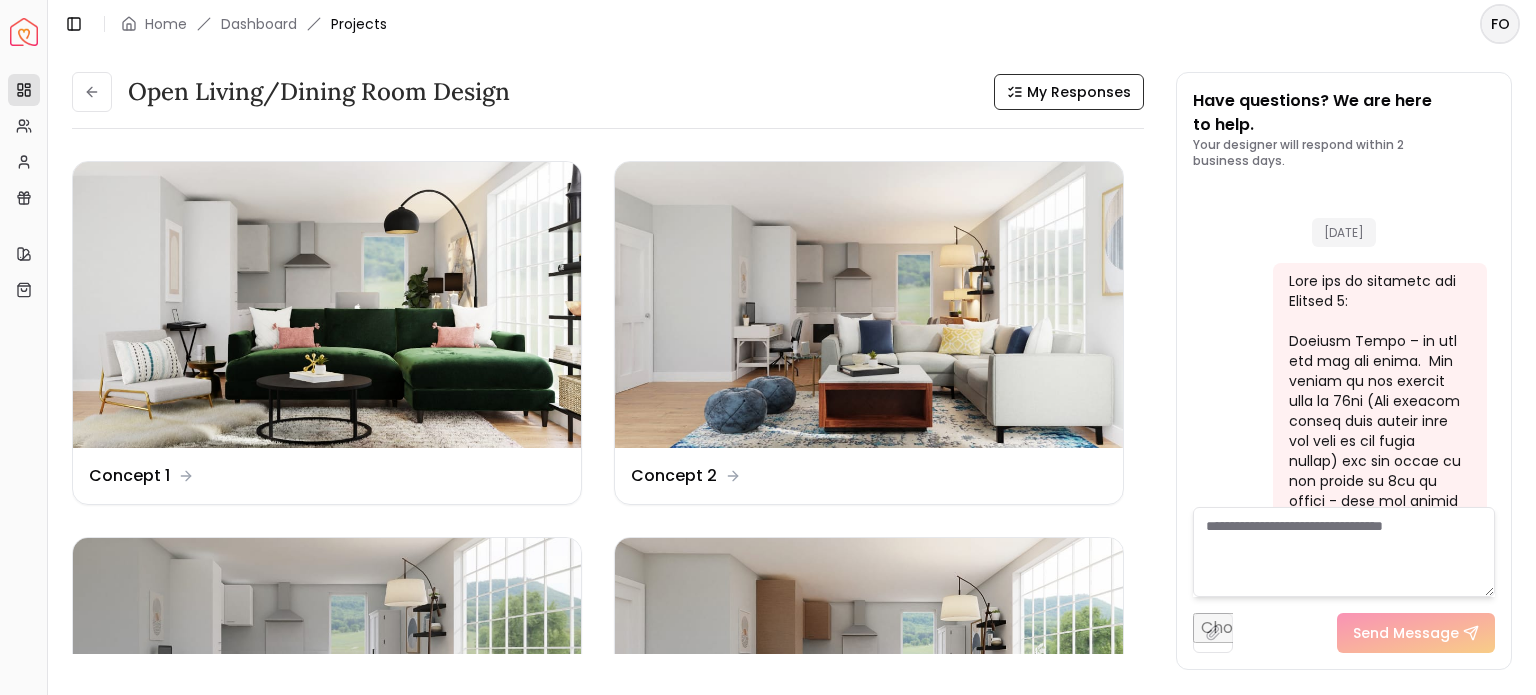 scroll, scrollTop: 8816, scrollLeft: 0, axis: vertical 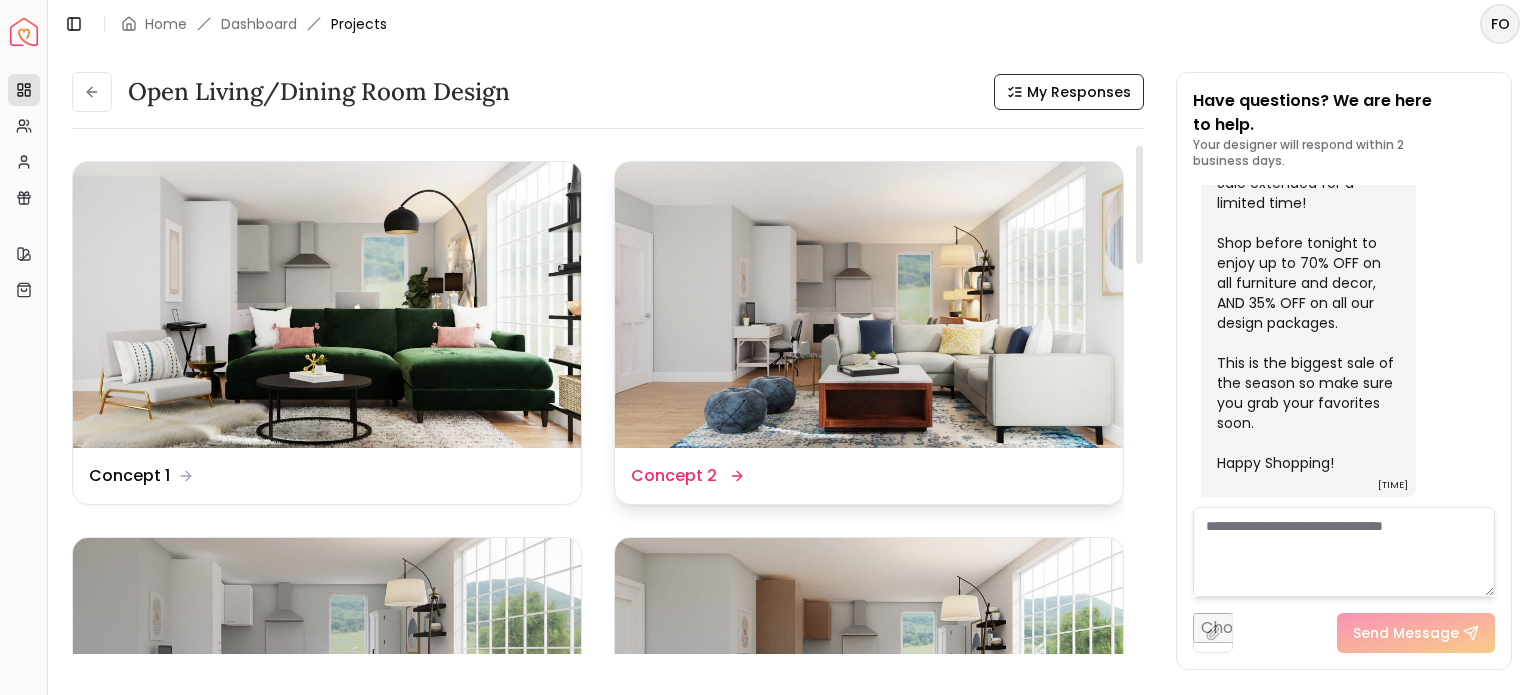 click at bounding box center [869, 305] 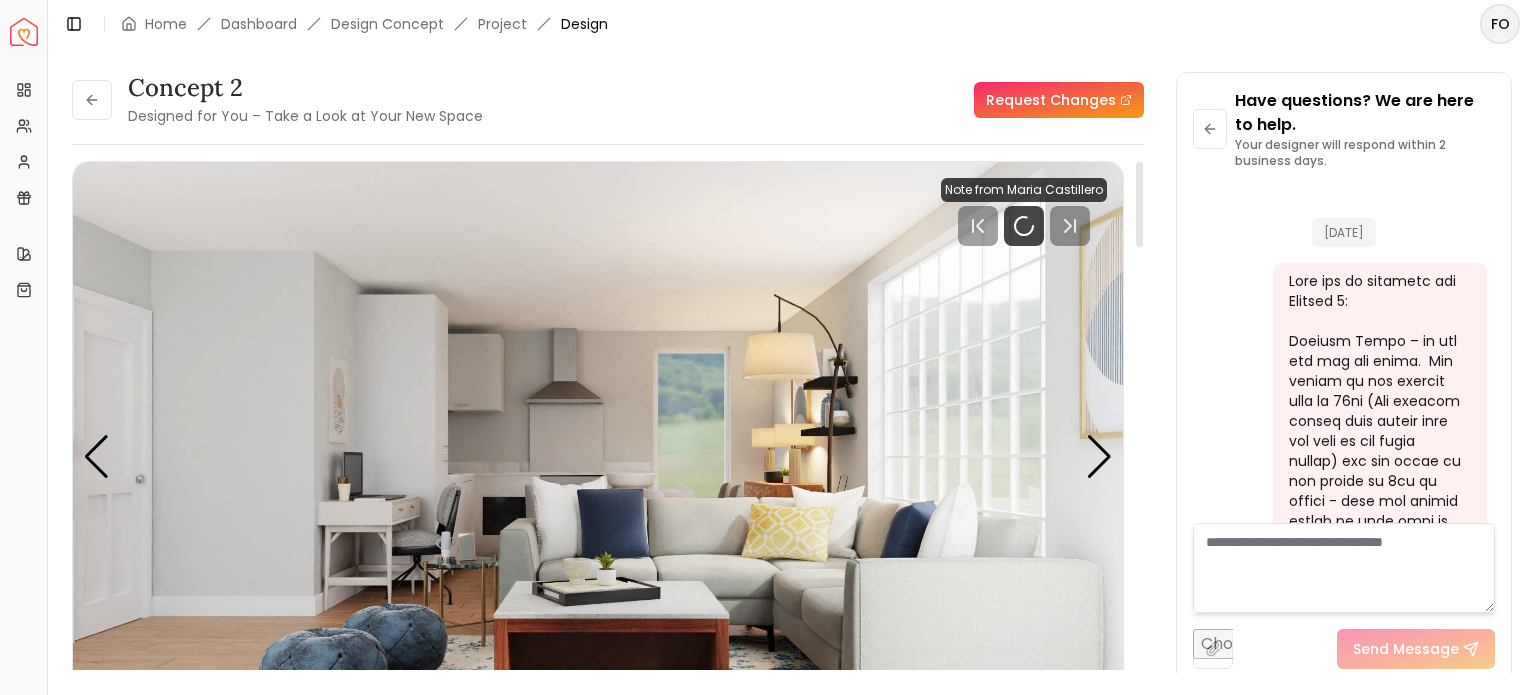 scroll, scrollTop: 8840, scrollLeft: 0, axis: vertical 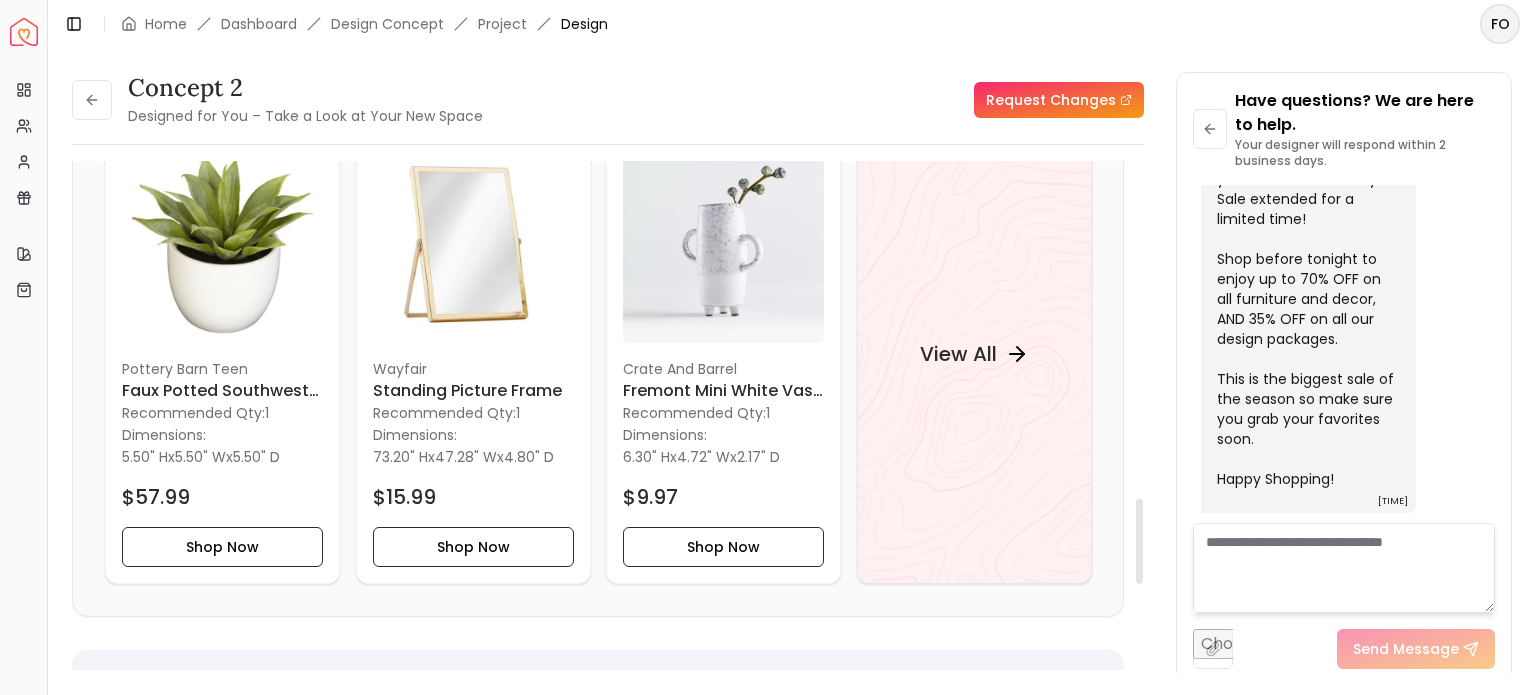 drag, startPoint x: 1139, startPoint y: 205, endPoint x: 1203, endPoint y: 543, distance: 344.00583 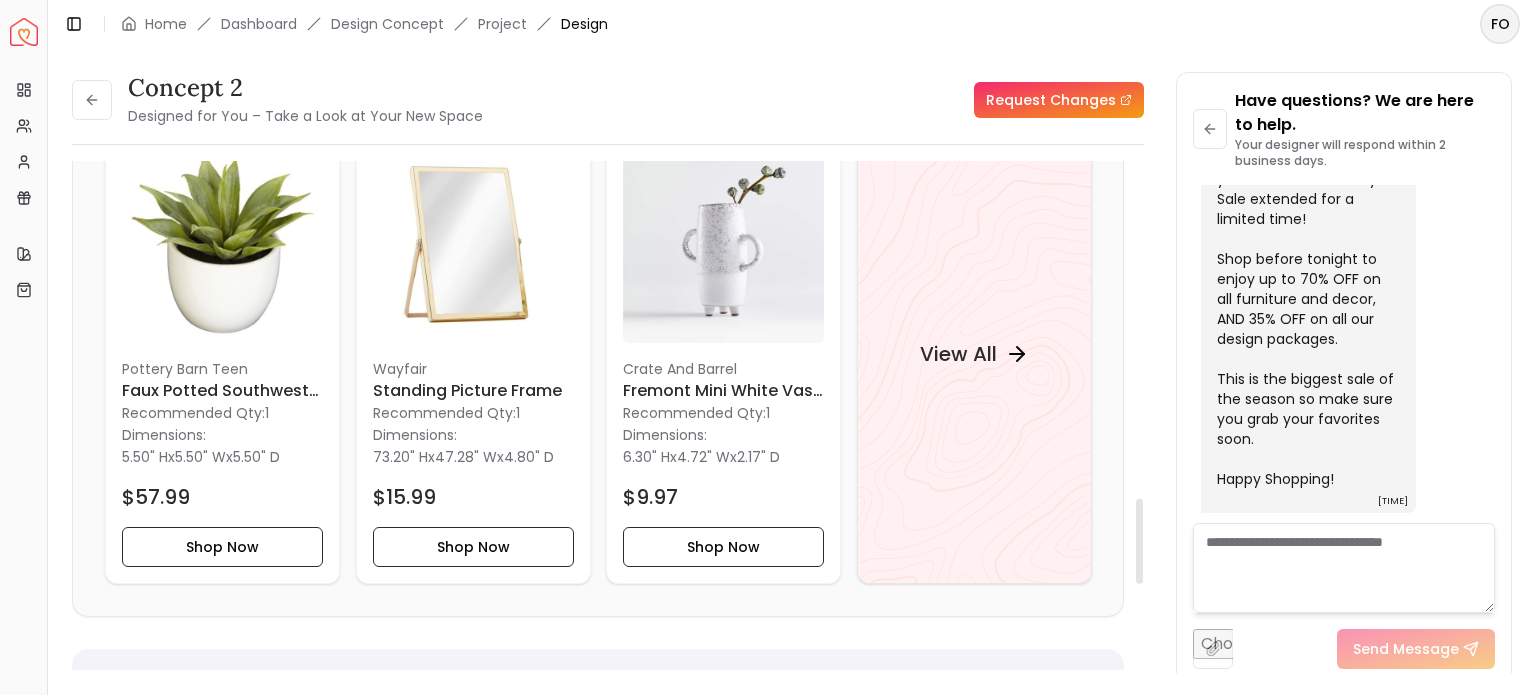 click at bounding box center [1139, 541] 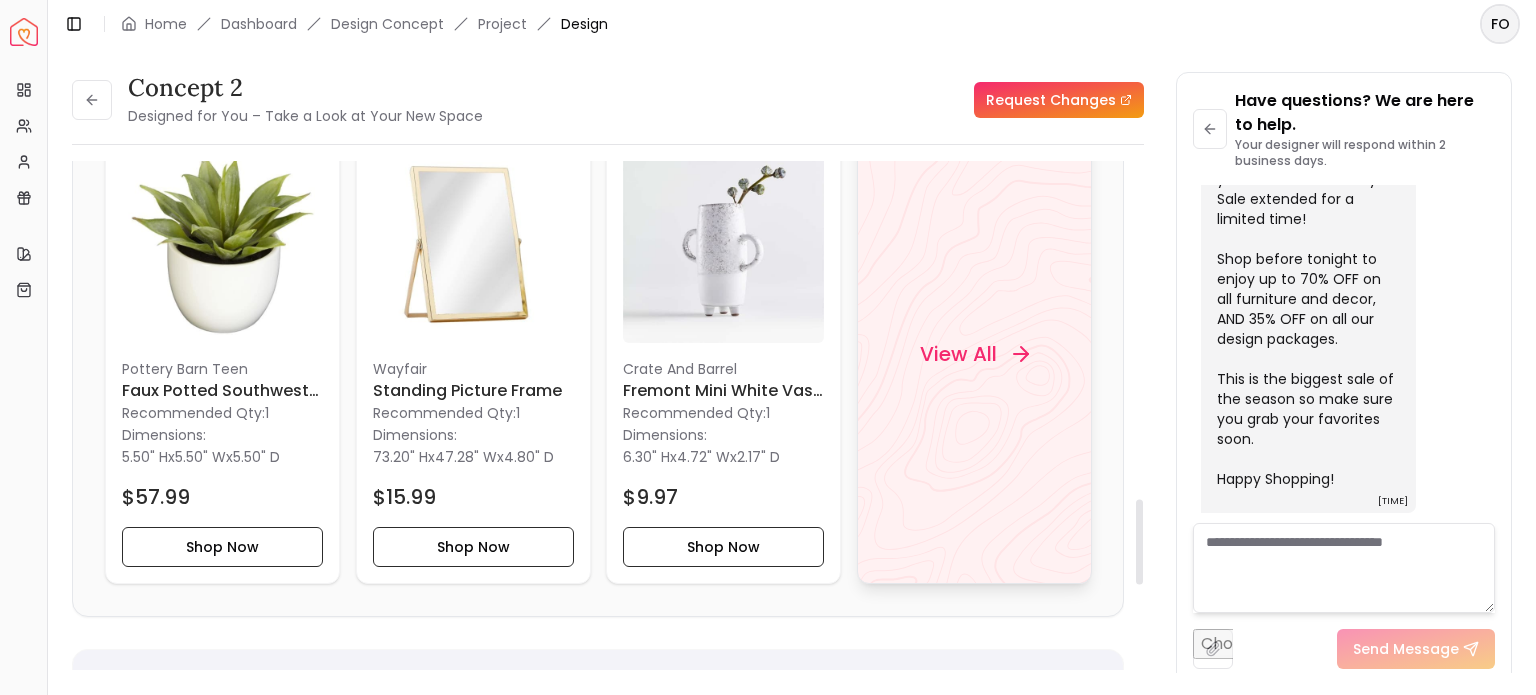 click on "View All" at bounding box center [973, 354] 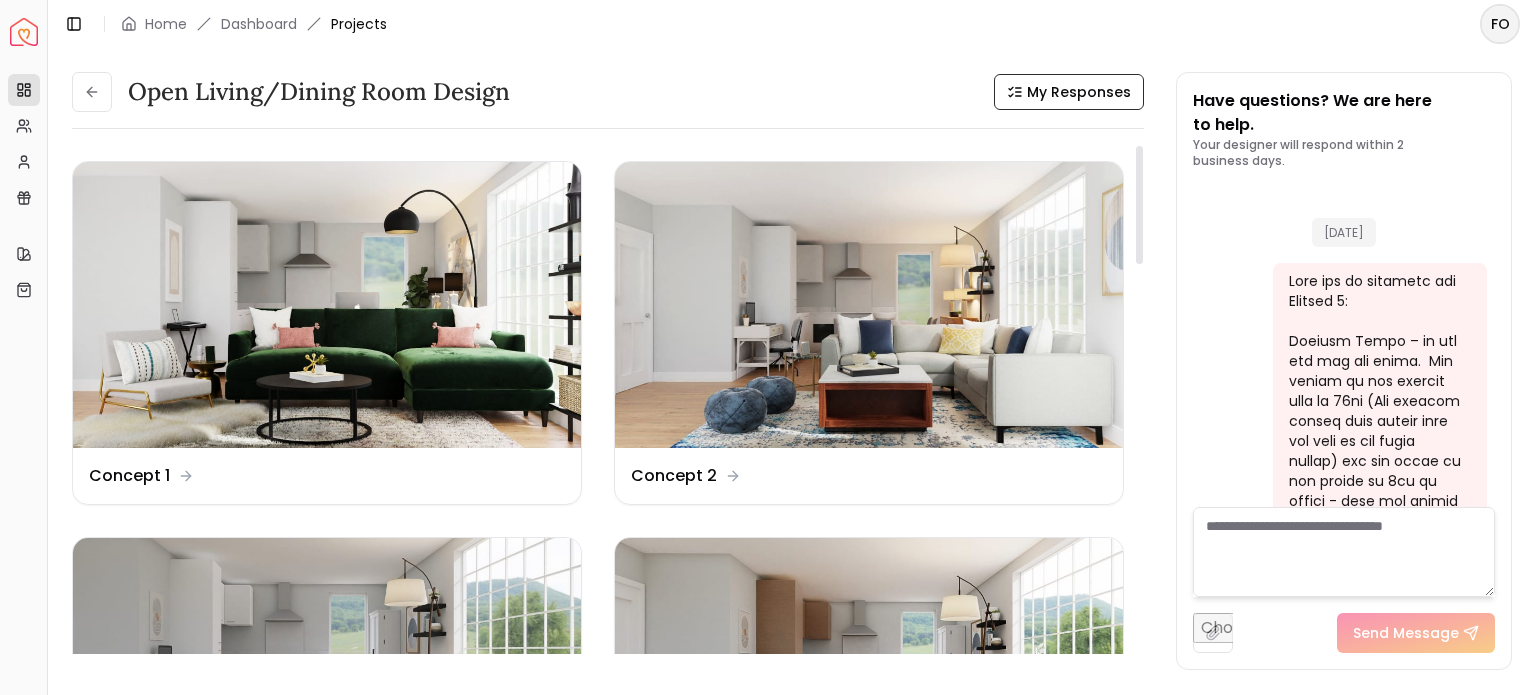 scroll, scrollTop: 8816, scrollLeft: 0, axis: vertical 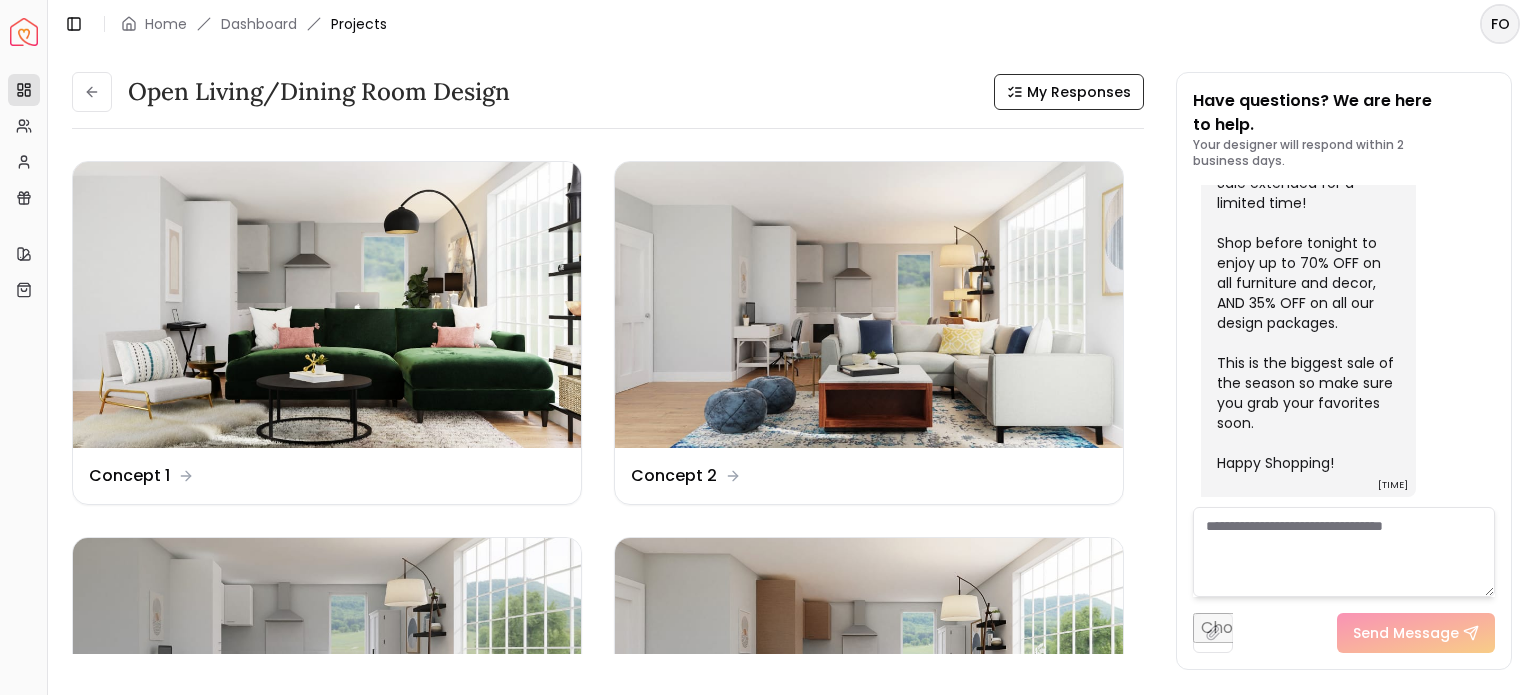 drag, startPoint x: 1535, startPoint y: 166, endPoint x: 1532, endPoint y: 219, distance: 53.08484 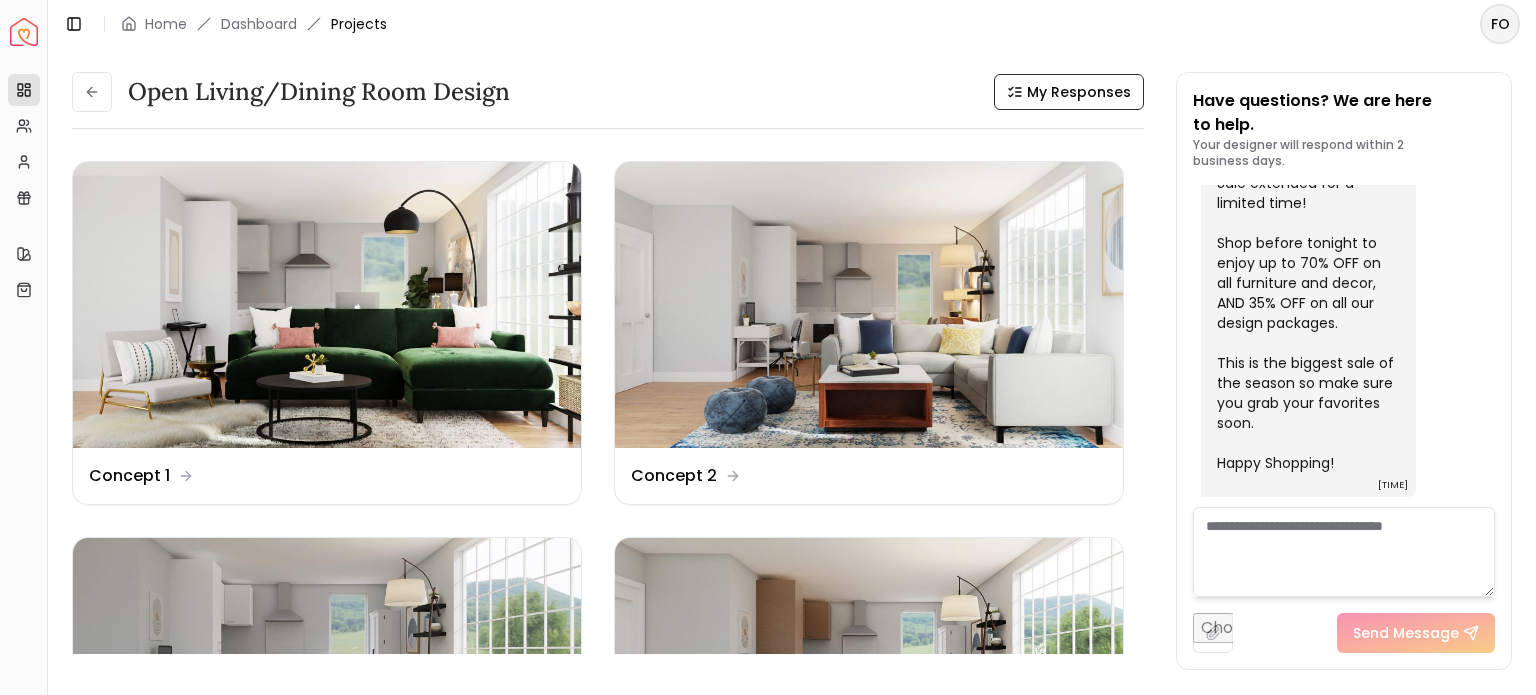 click on "Open Living/Dining Room Design  My Responses Open Living/Dining Room Design  My Responses Design Name Concept 1 Design Name Concept 2 Design Name Revision 1 Design Name Revision 2 Design Name Revision 4 Design Name Revision 5 Design Name Revision 6 How was your Spacejoy Experience? Need Help with Your Design? Email us at hello@spacejoy.com Our design experts are here to help with any questions about your project. Stay Updated on Your Project We'll send important updates about your design project via email: hello@spacejoy.com Design previews, designer messages, and delivery updates will be sent here To ensure you receive all communications: Add  hello@spacejoy.com  to your contacts Check your spam/promotions folder and mark us as  "Not Spam" For Gmail, drag our emails to your  Primary  tab This helps ensure you don't miss important updates about your design project. Have questions? We are here to help. Your designer will respond within 2 business days. 31/01/2021 4:15 PM 5:24 PM or this....... 5:26 PM 5:26 PM" at bounding box center [792, 360] 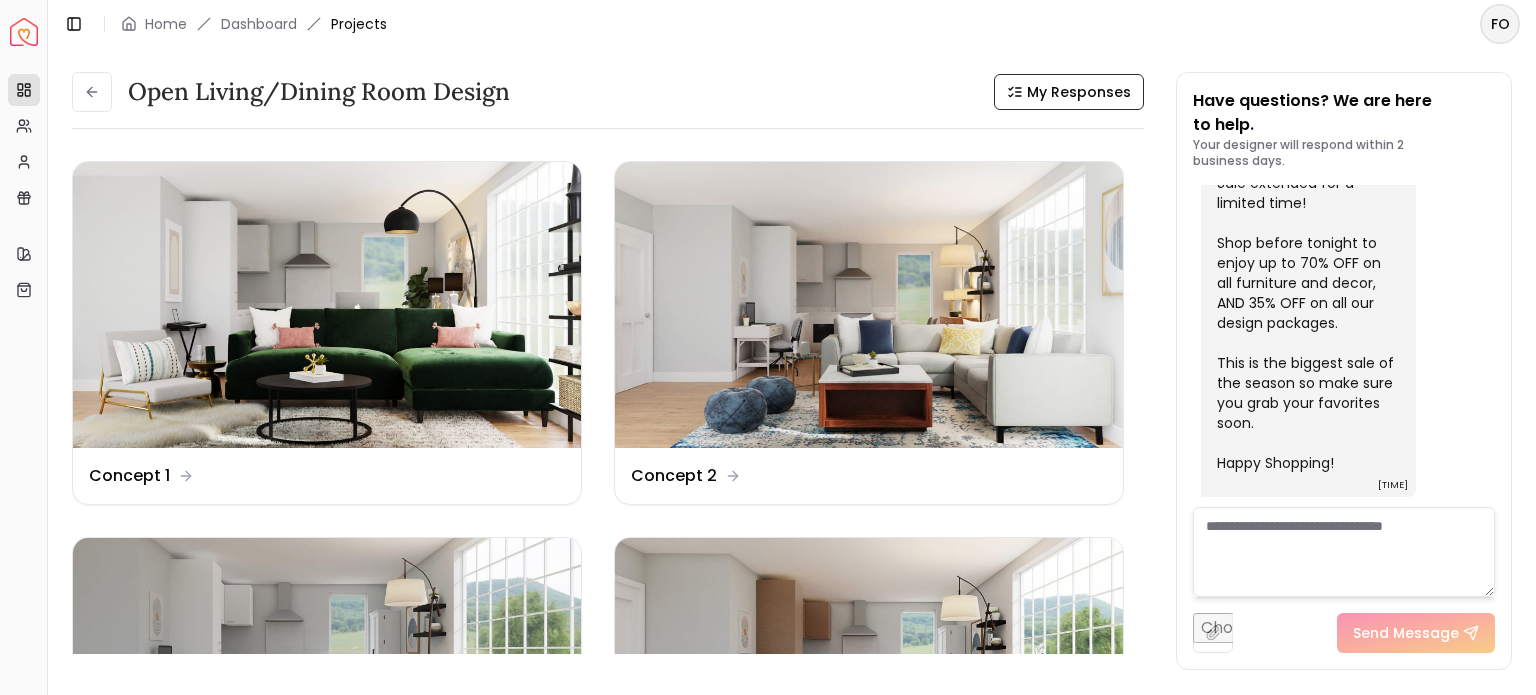 click on "Open Living/Dining Room Design  My Responses Open Living/Dining Room Design  My Responses Design Name Concept 1 Design Name Concept 2 Design Name Revision 1 Design Name Revision 2 Design Name Revision 4 Design Name Revision 5 Design Name Revision 6 How was your Spacejoy Experience? Need Help with Your Design? Email us at hello@spacejoy.com Our design experts are here to help with any questions about your project. Stay Updated on Your Project We'll send important updates about your design project via email: hello@spacejoy.com Design previews, designer messages, and delivery updates will be sent here To ensure you receive all communications: Add  hello@spacejoy.com  to your contacts Check your spam/promotions folder and mark us as  "Not Spam" For Gmail, drag our emails to your  Primary  tab This helps ensure you don't miss important updates about your design project. Have questions? We are here to help. Your designer will respond within 2 business days. 31/01/2021 4:15 PM 5:24 PM or this....... 5:26 PM 5:26 PM" at bounding box center [792, 360] 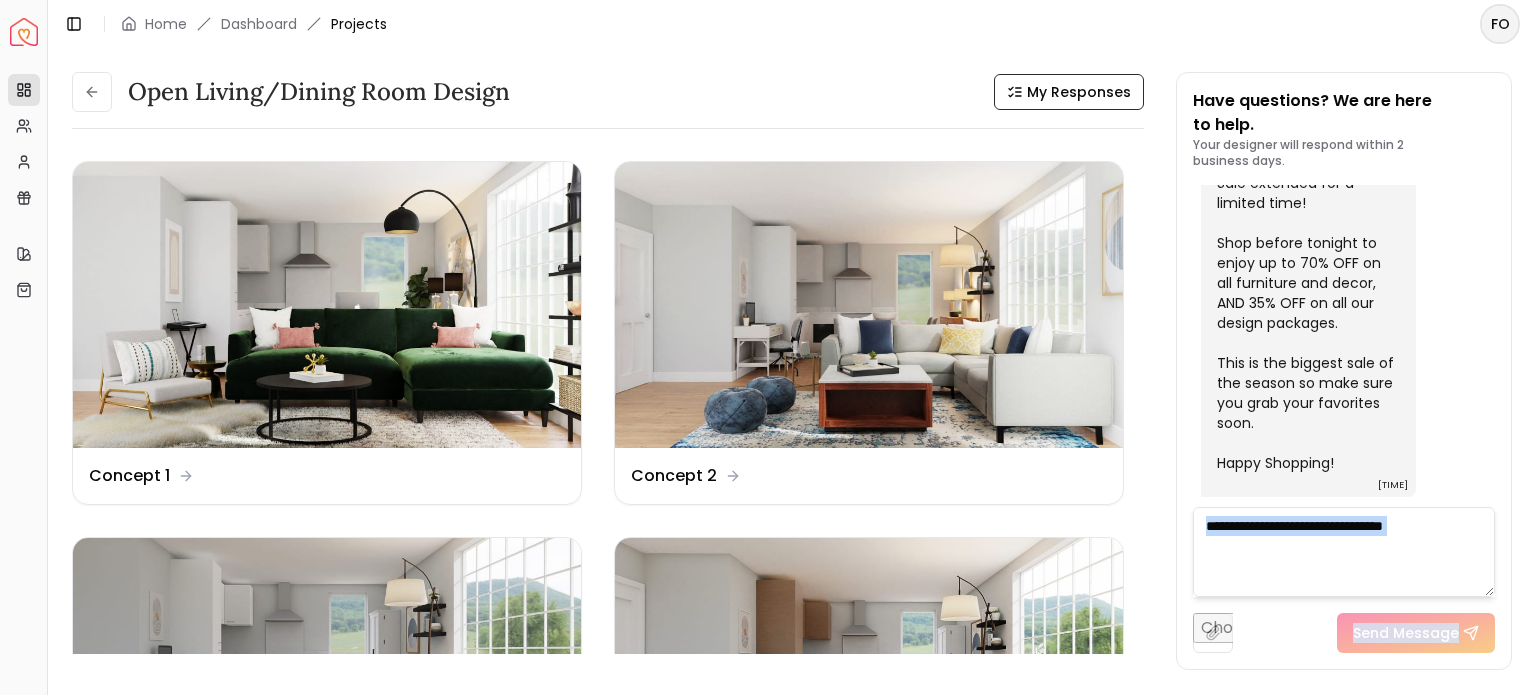 drag, startPoint x: 1535, startPoint y: 568, endPoint x: 1509, endPoint y: 635, distance: 71.867935 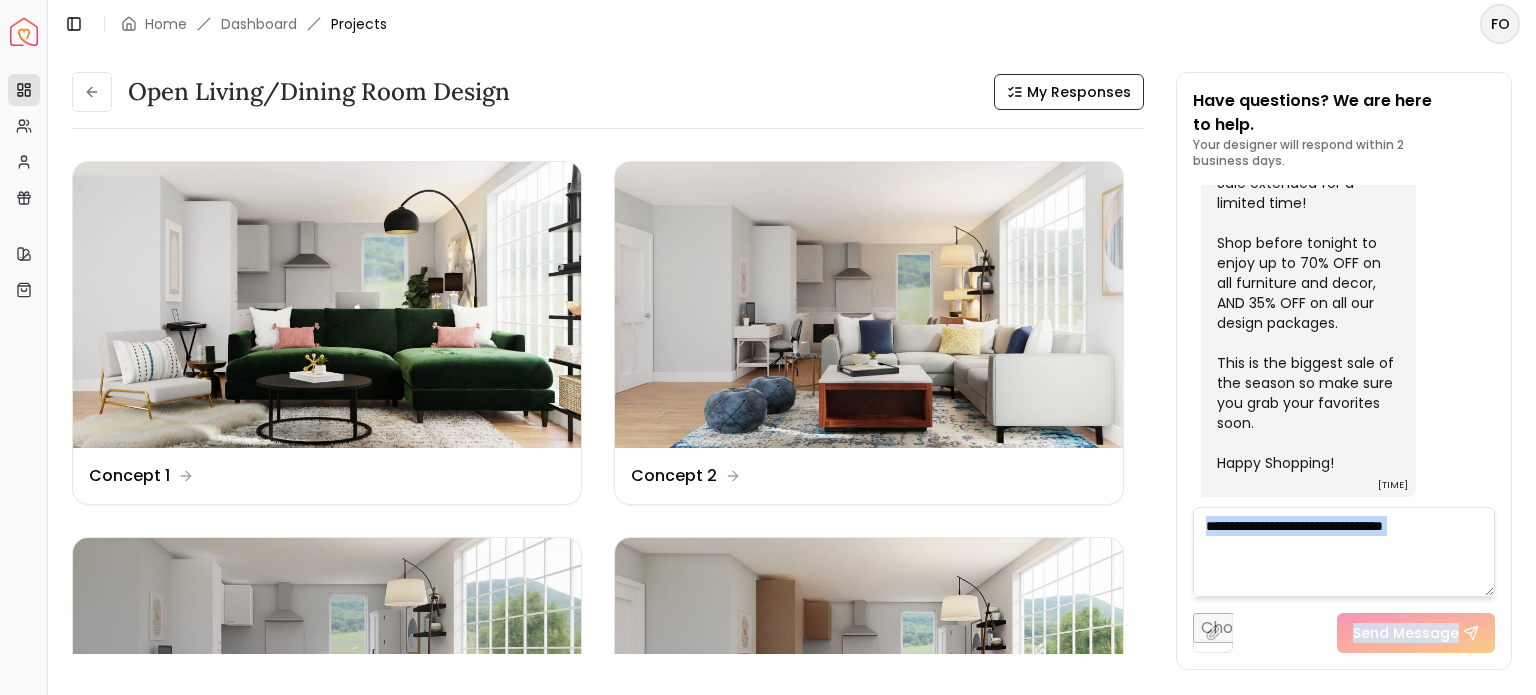 click on "Open Living/Dining Room Design  My Responses Open Living/Dining Room Design  My Responses Design Name Concept 1 Design Name Concept 2 Design Name Revision 1 Design Name Revision 2 Design Name Revision 4 Design Name Revision 5 Design Name Revision 6 How was your Spacejoy Experience? Need Help with Your Design? Email us at hello@spacejoy.com Our design experts are here to help with any questions about your project. Stay Updated on Your Project We'll send important updates about your design project via email: hello@spacejoy.com Design previews, designer messages, and delivery updates will be sent here To ensure you receive all communications: Add  hello@spacejoy.com  to your contacts Check your spam/promotions folder and mark us as  "Not Spam" For Gmail, drag our emails to your  Primary  tab This helps ensure you don't miss important updates about your design project. Have questions? We are here to help. Your designer will respond within 2 business days. 31/01/2021 4:15 PM 5:24 PM or this....... 5:26 PM 5:26 PM" at bounding box center (792, 360) 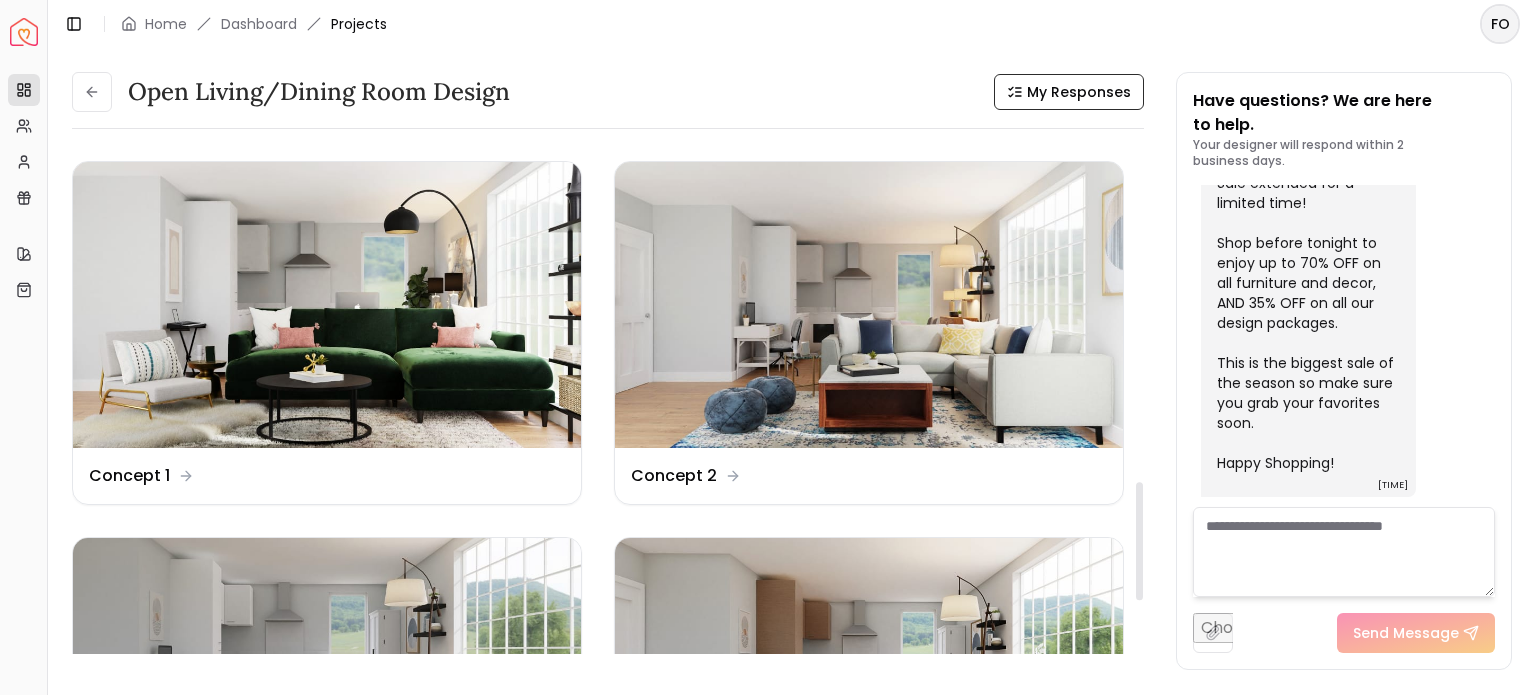 scroll, scrollTop: 1448, scrollLeft: 0, axis: vertical 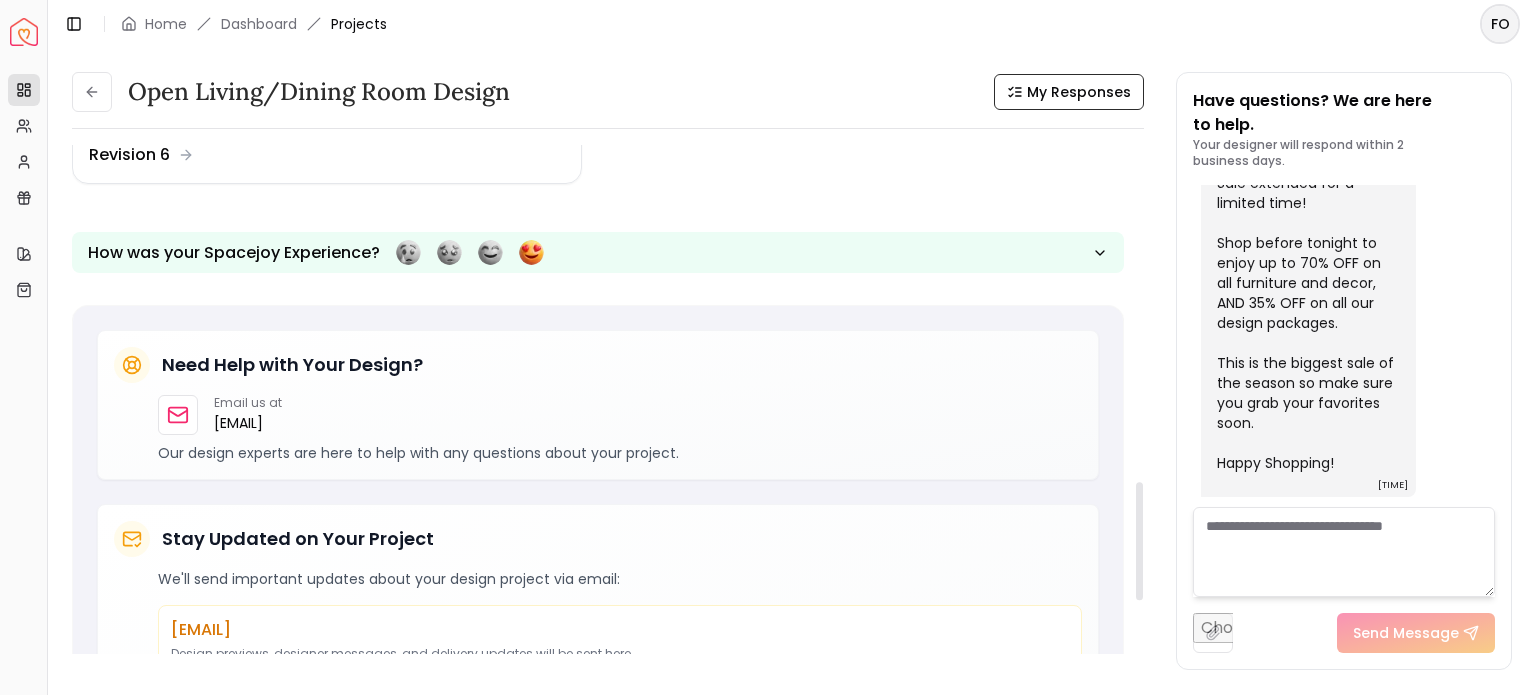click at bounding box center [1139, 407] 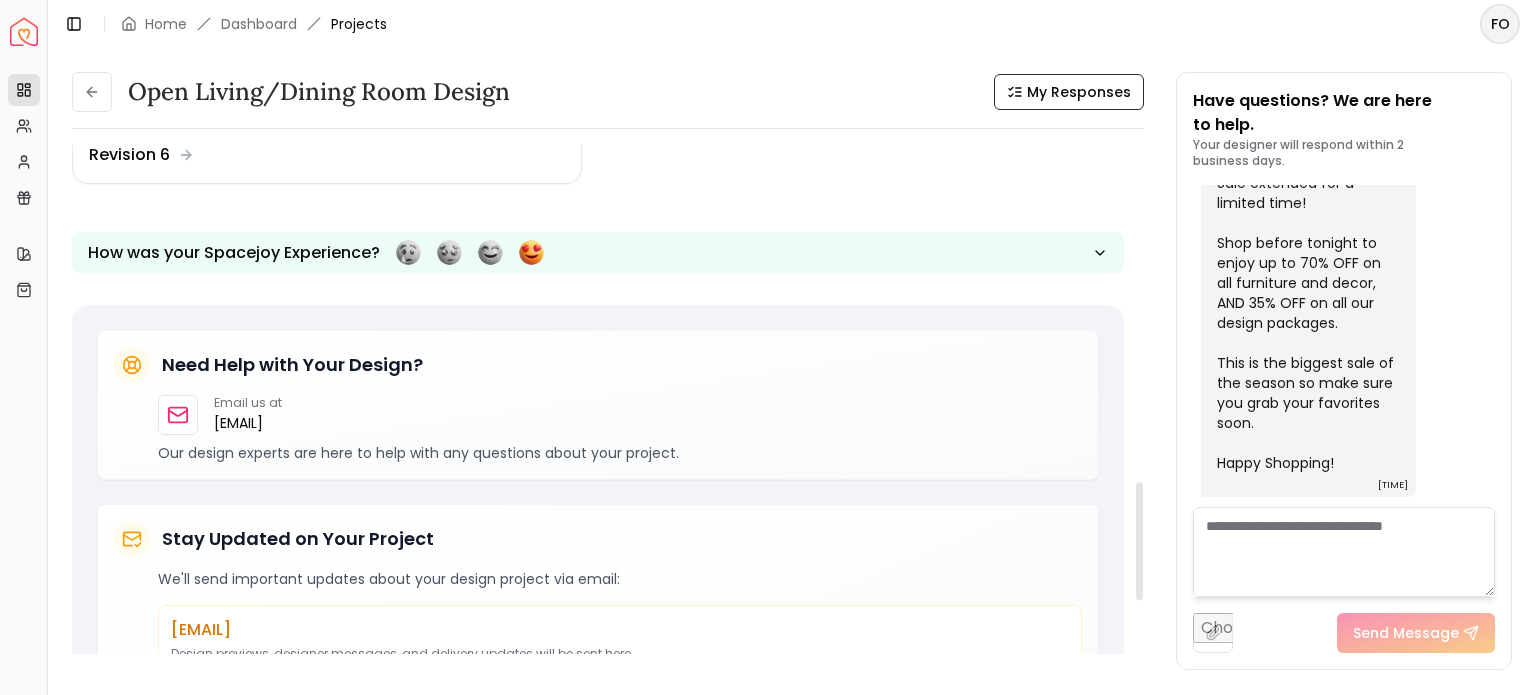 click at bounding box center [1139, 541] 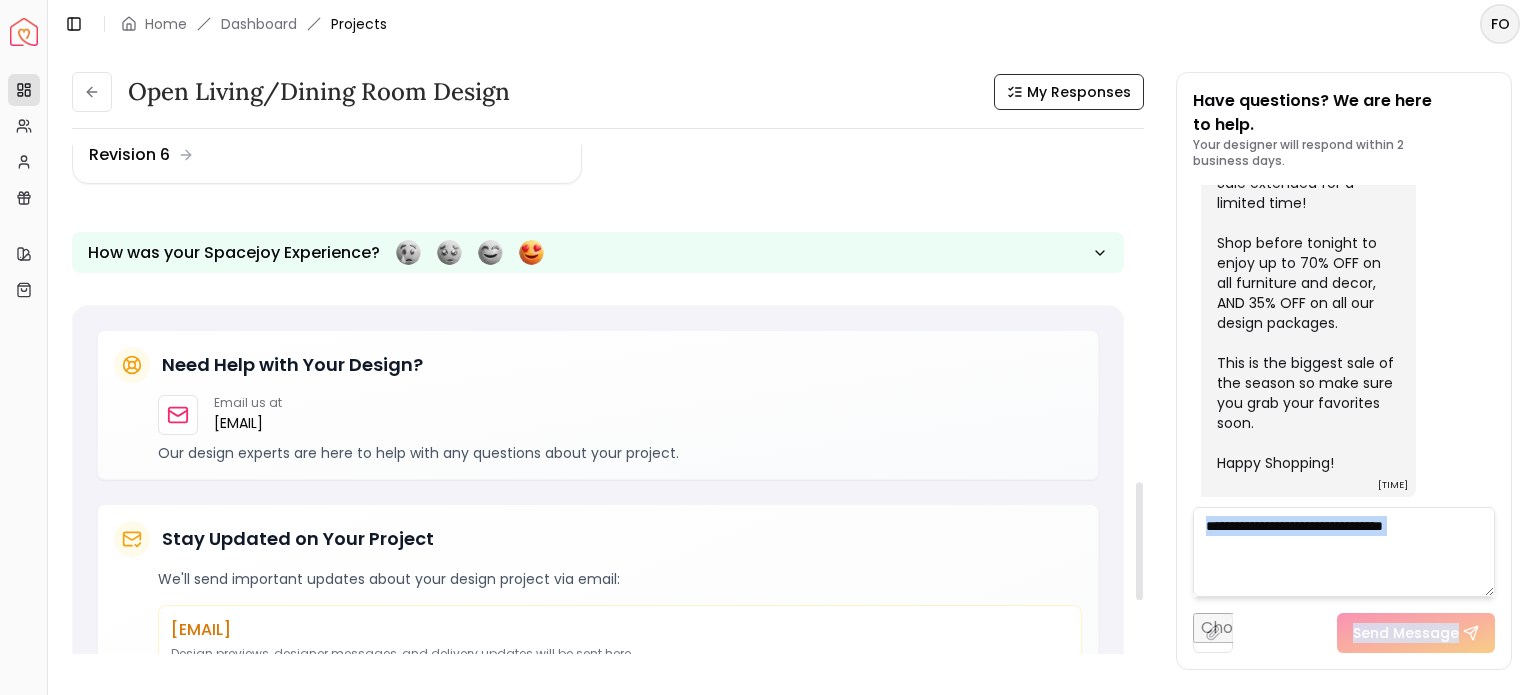 click at bounding box center (1139, 541) 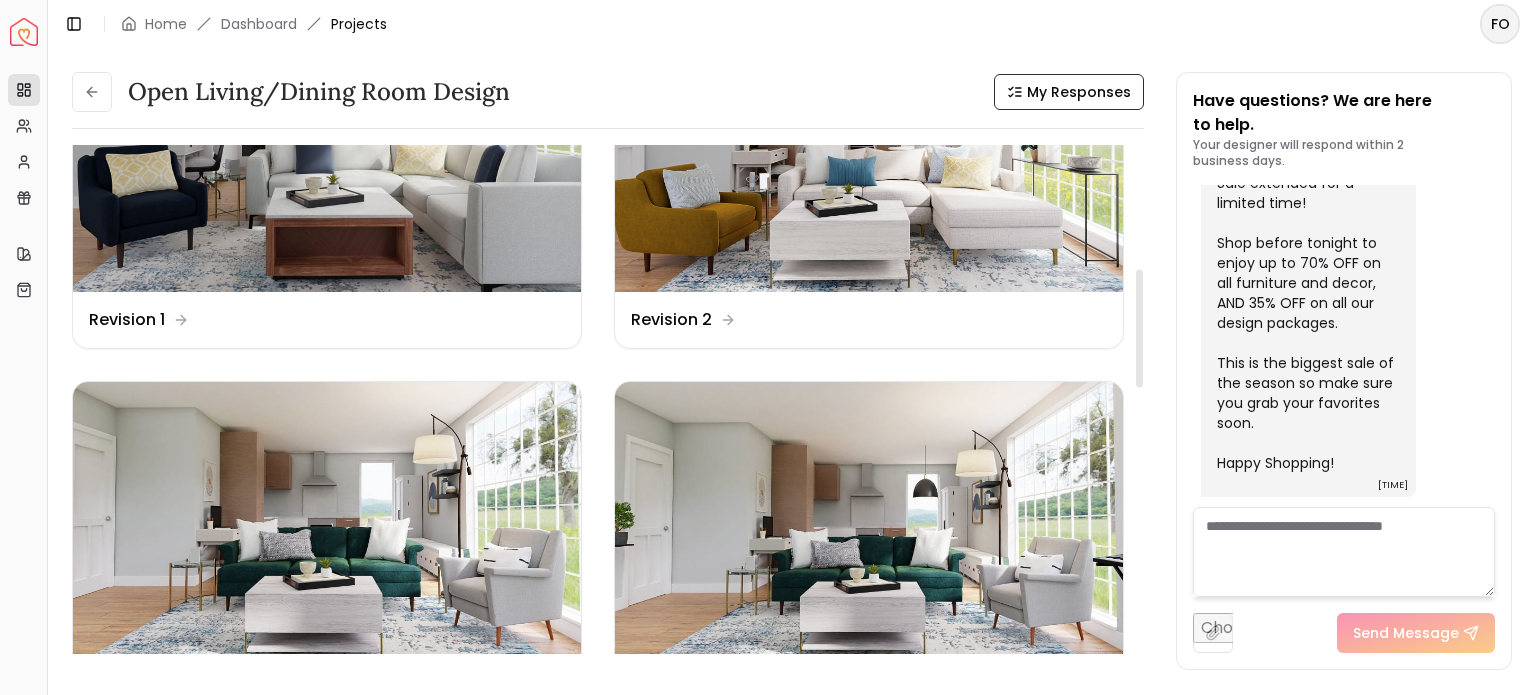 scroll, scrollTop: 521, scrollLeft: 0, axis: vertical 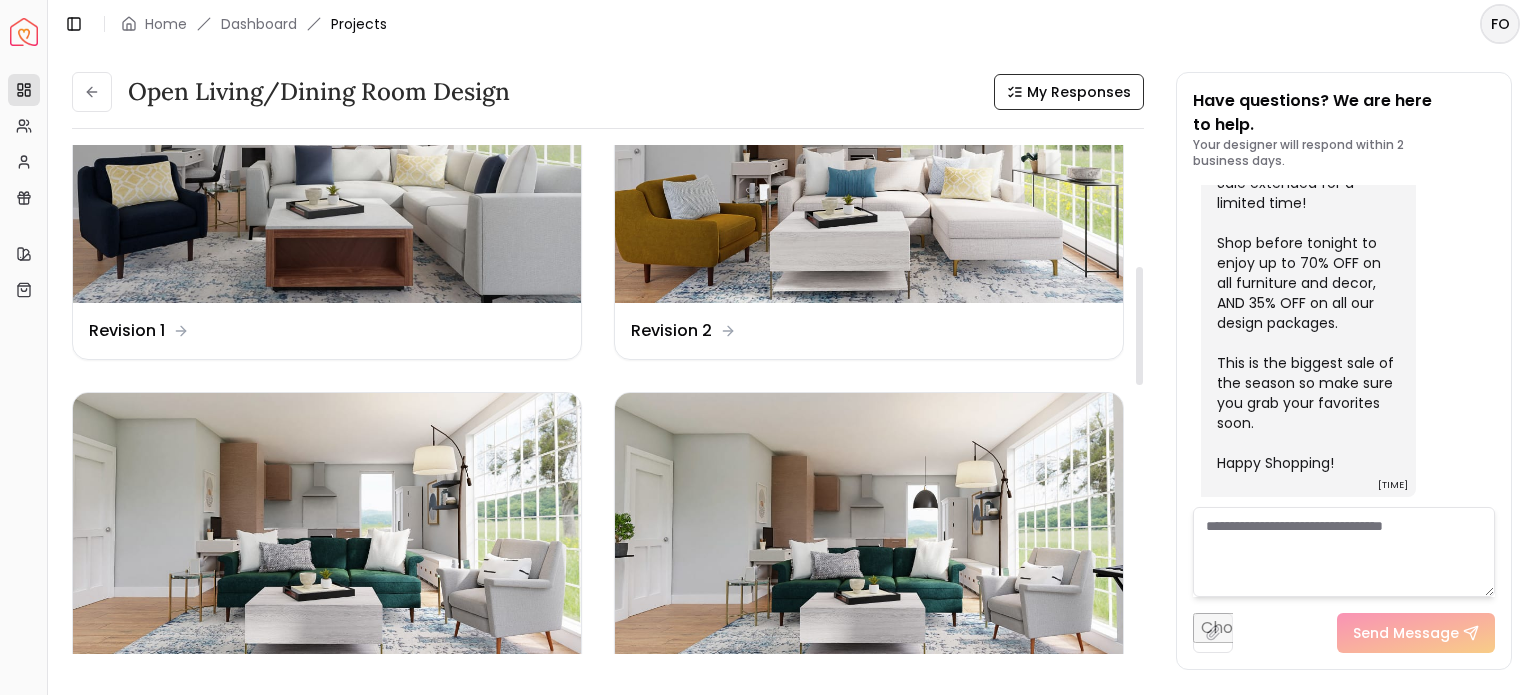 drag, startPoint x: 1142, startPoint y: 541, endPoint x: 1222, endPoint y: 326, distance: 229.4014 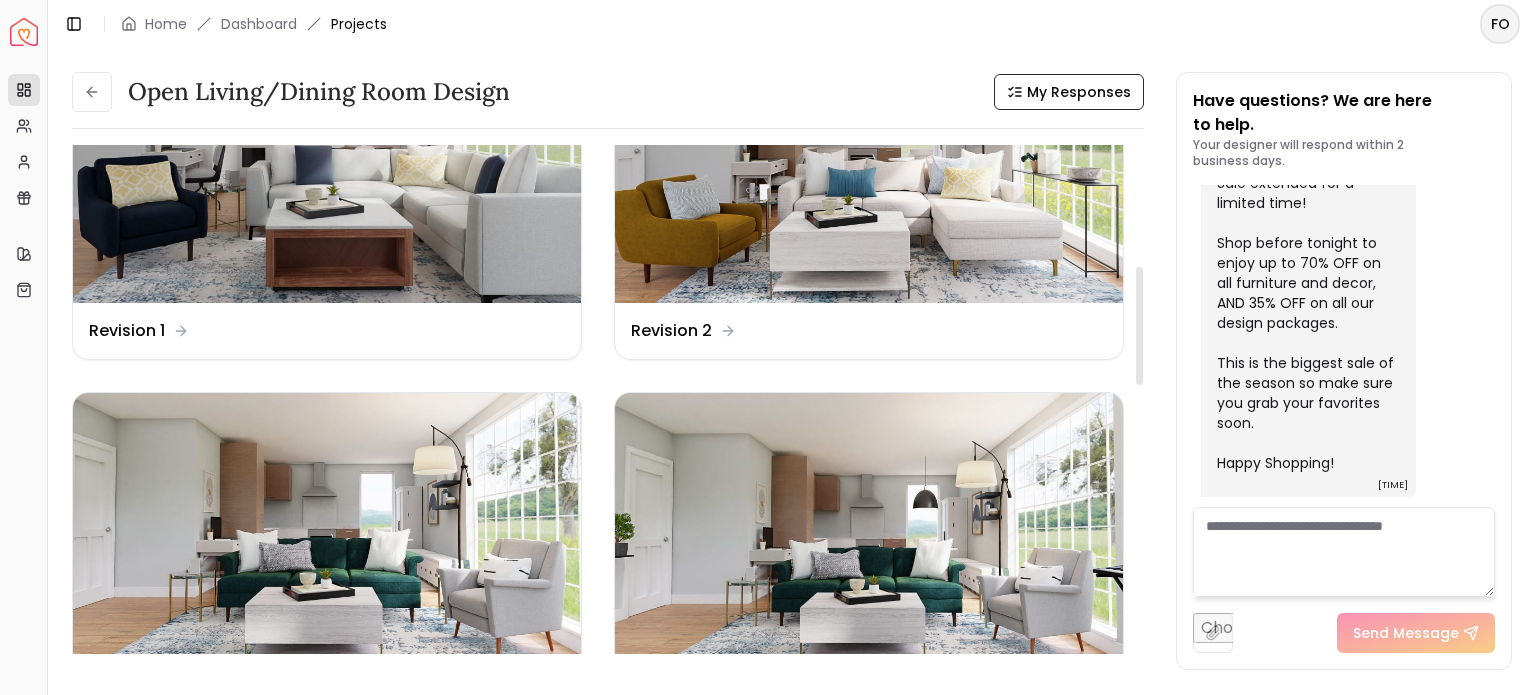 click at bounding box center [1139, 326] 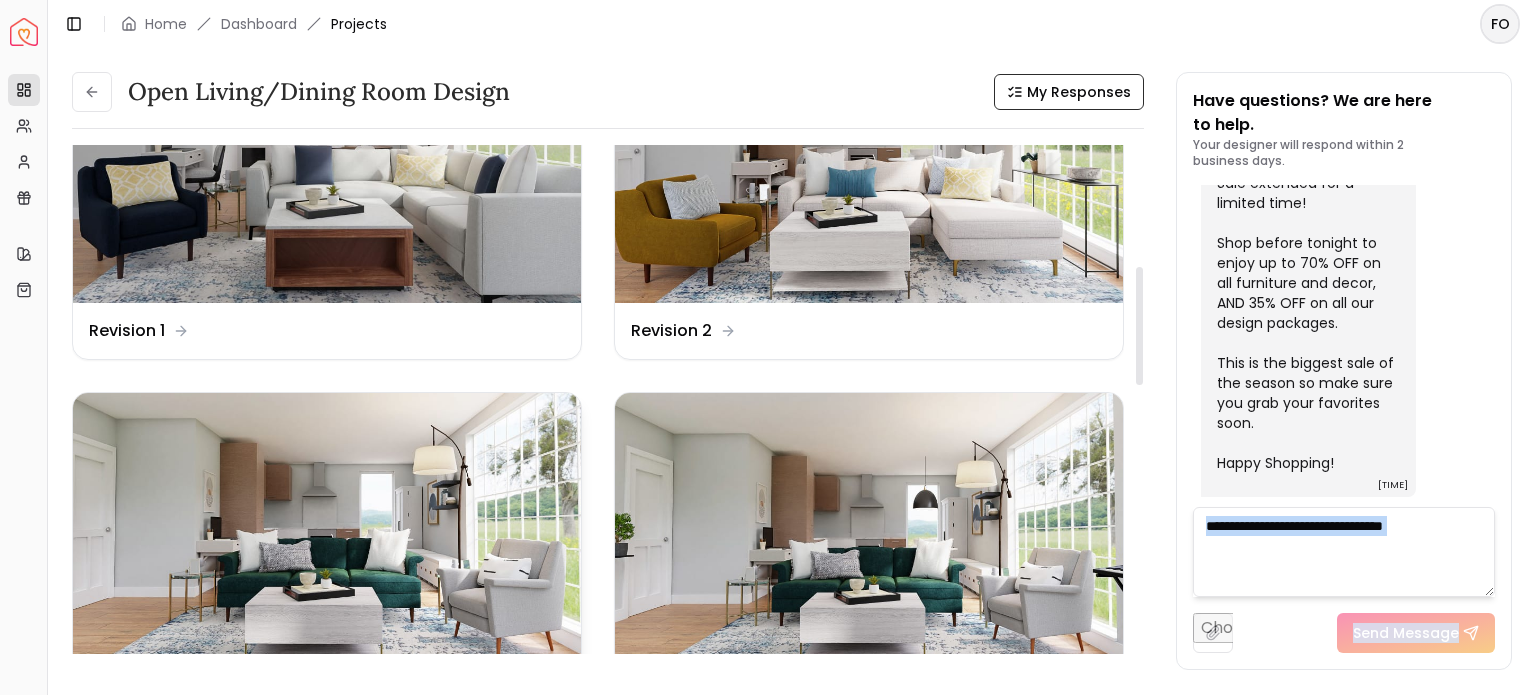click at bounding box center (327, 536) 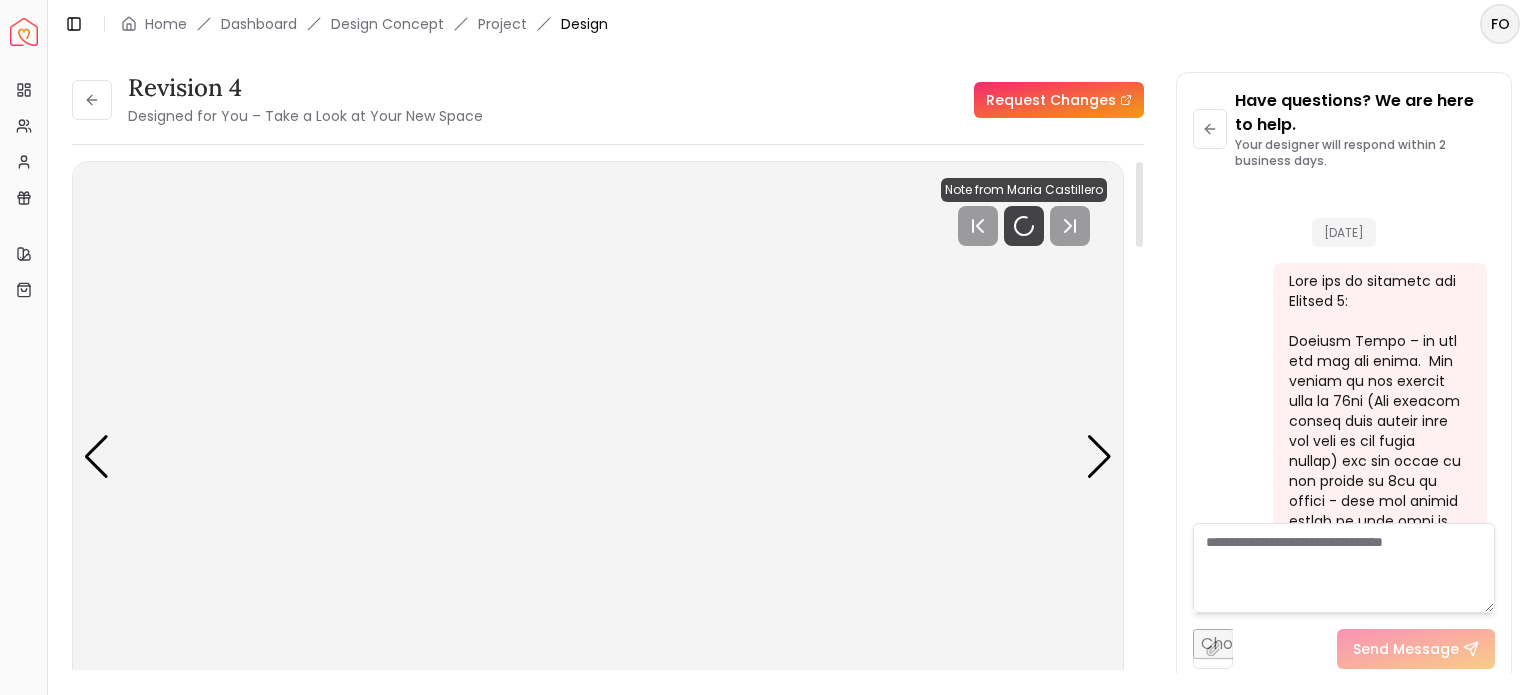 scroll, scrollTop: 8840, scrollLeft: 0, axis: vertical 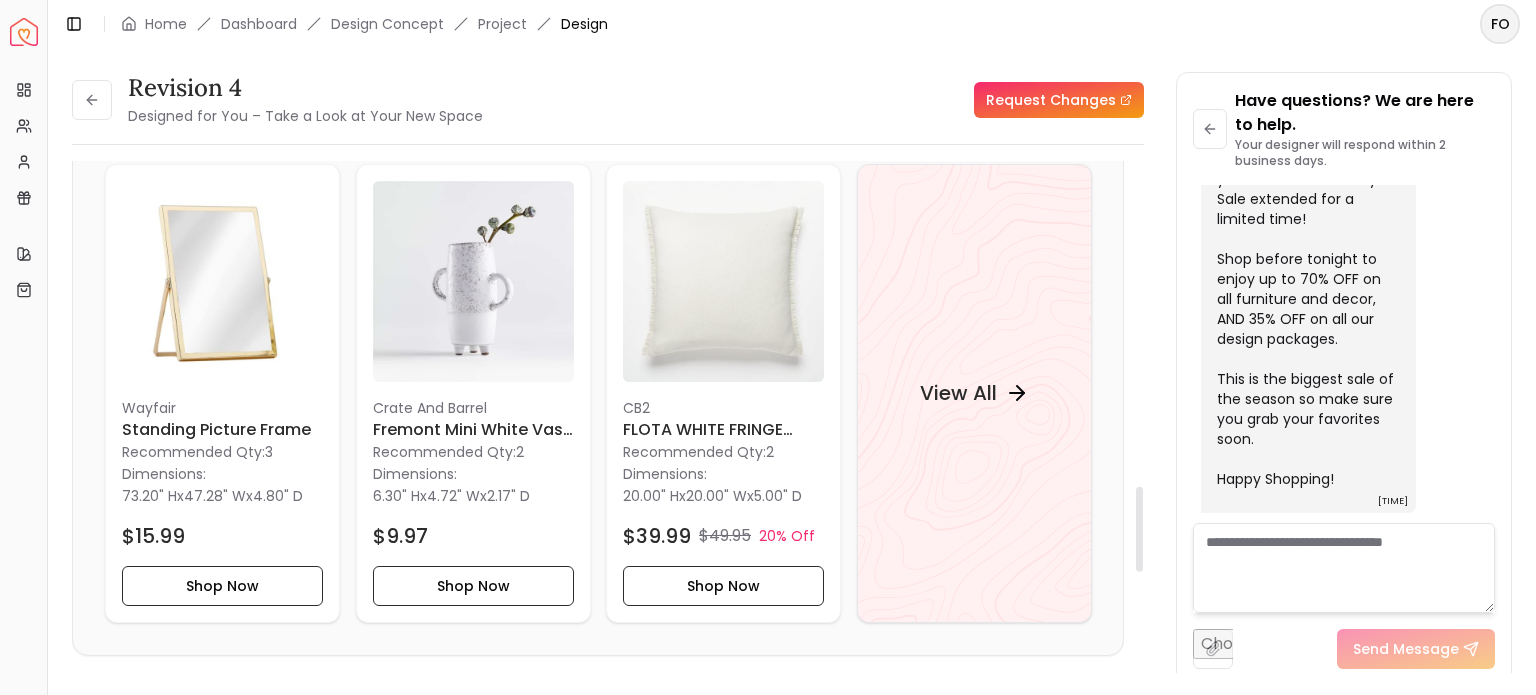 drag, startPoint x: 1142, startPoint y: 209, endPoint x: 1240, endPoint y: 540, distance: 345.20285 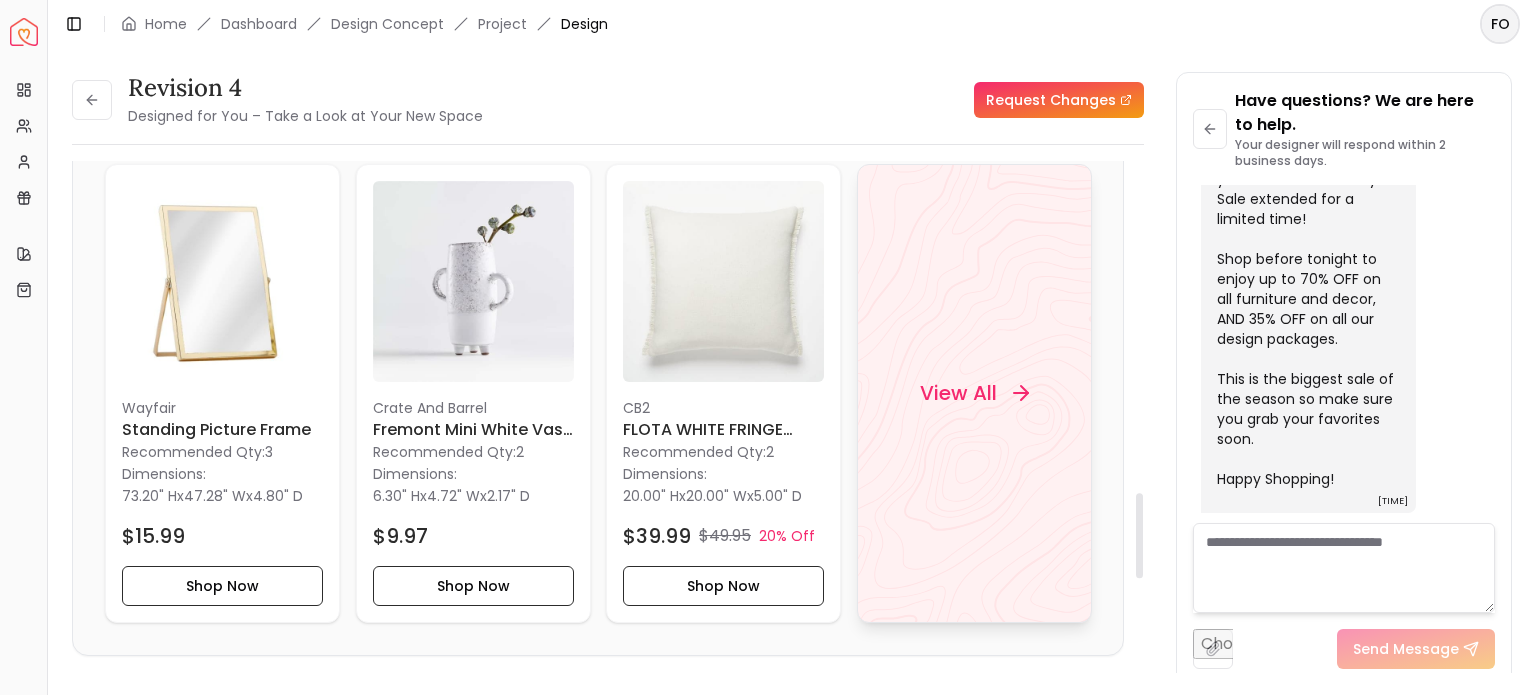 click on "View All" at bounding box center (973, 393) 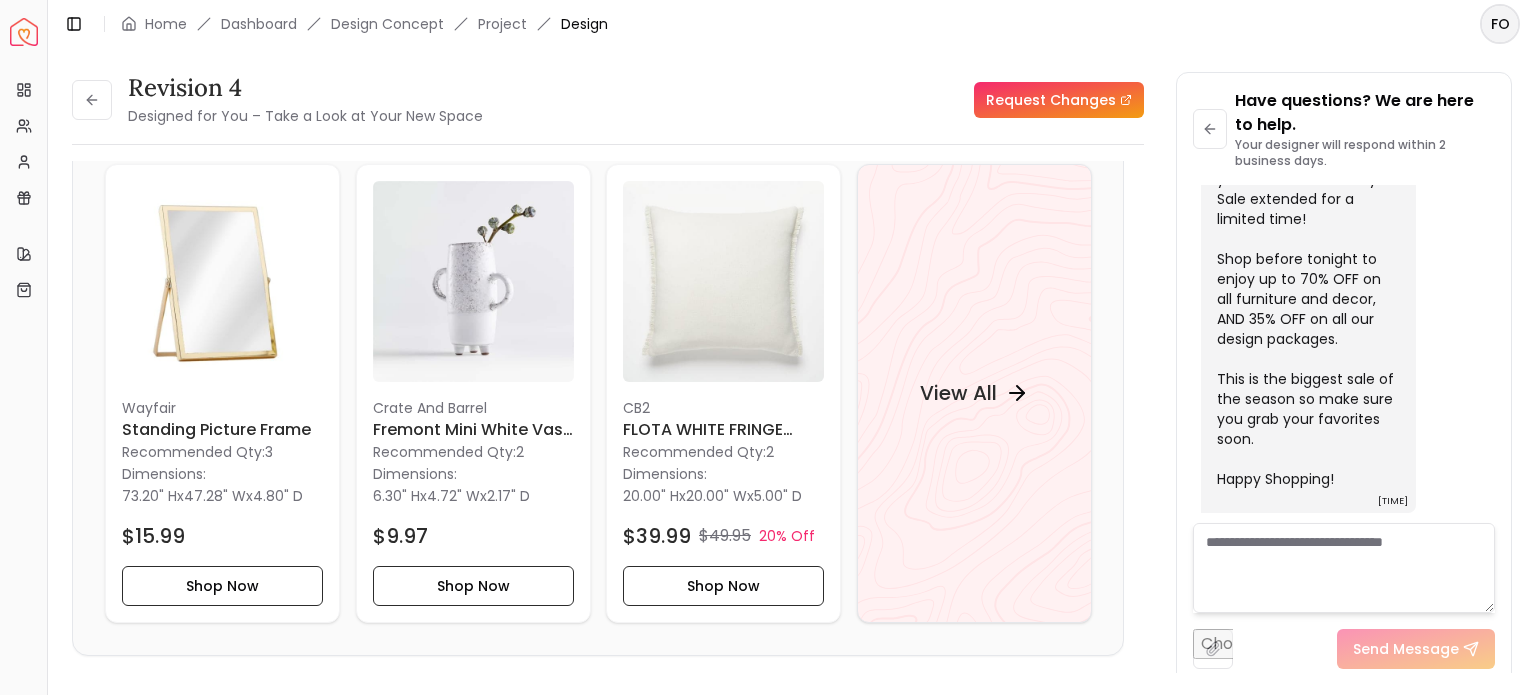 click on "Revision 4 Designed for You – Take a Look at Your New Space Request Changes Revision 4 Designed for You – Take a Look at Your New Space Request Changes --:-- --:-- Note from Maria Castillero Pannellum Loading... Start Maria Castillero Hi Fola! I have incorporated a 3-seater green sofa, with an accent chair on the right side to have the sofa centered on the TV. For the TV area, I have included a media console with shelves for additional storage space. I hope you love your new design! -- Maria Wall Paints Featured in Your Design Benjamin Moore Tundra Why Shop with Spacejoy? Shopping through Spacejoy isn’t just convenient - it’s smarter. Here’s why: One Cart, All Brands Our concierge places your orders across all retailers - no juggling multiple accounts. Track Everything, In One Place Monitor all your orders from different brands in your Spacejoy dashboard. Returns? Refunds? Relax. We manage returns and refunds with retailers so you don’t have to. Price Match Guarantee Deals Done Right ( 45     ) 1" at bounding box center [792, 360] 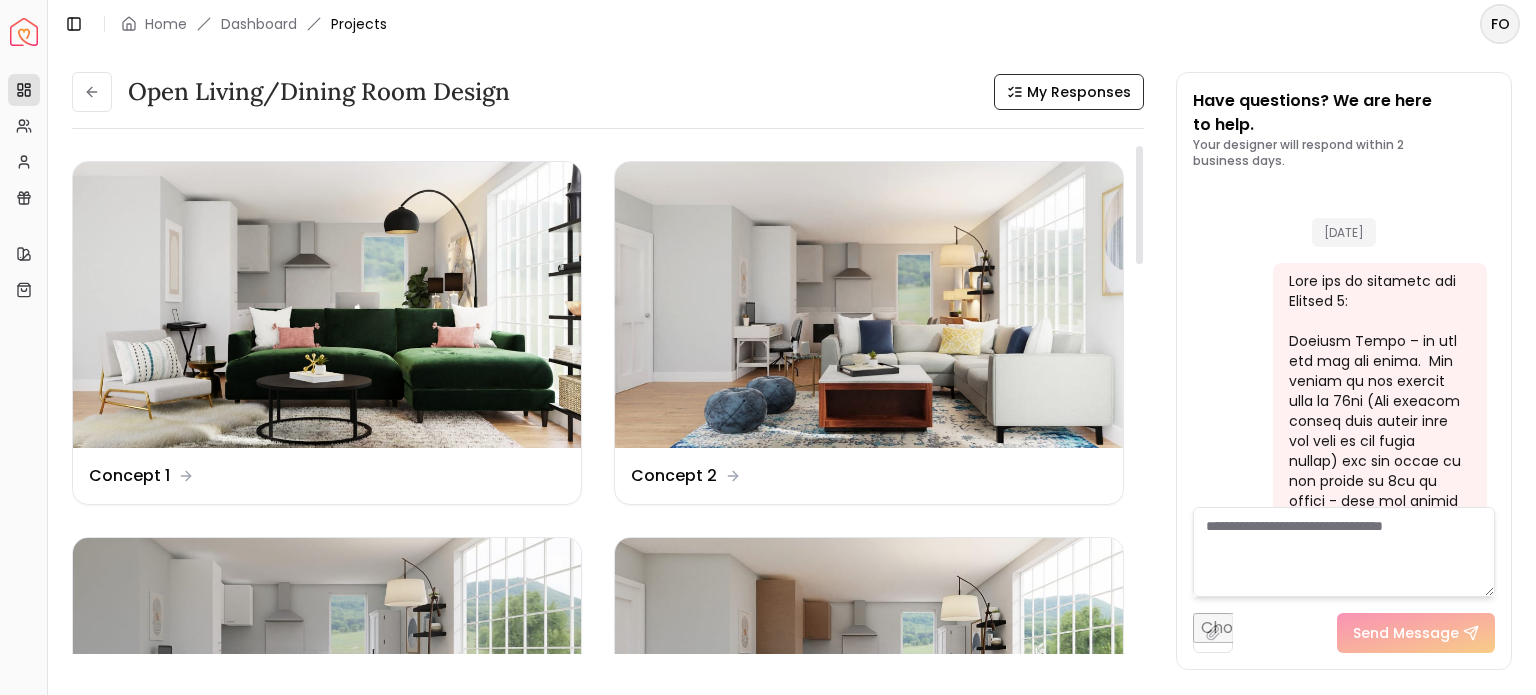 scroll, scrollTop: 8816, scrollLeft: 0, axis: vertical 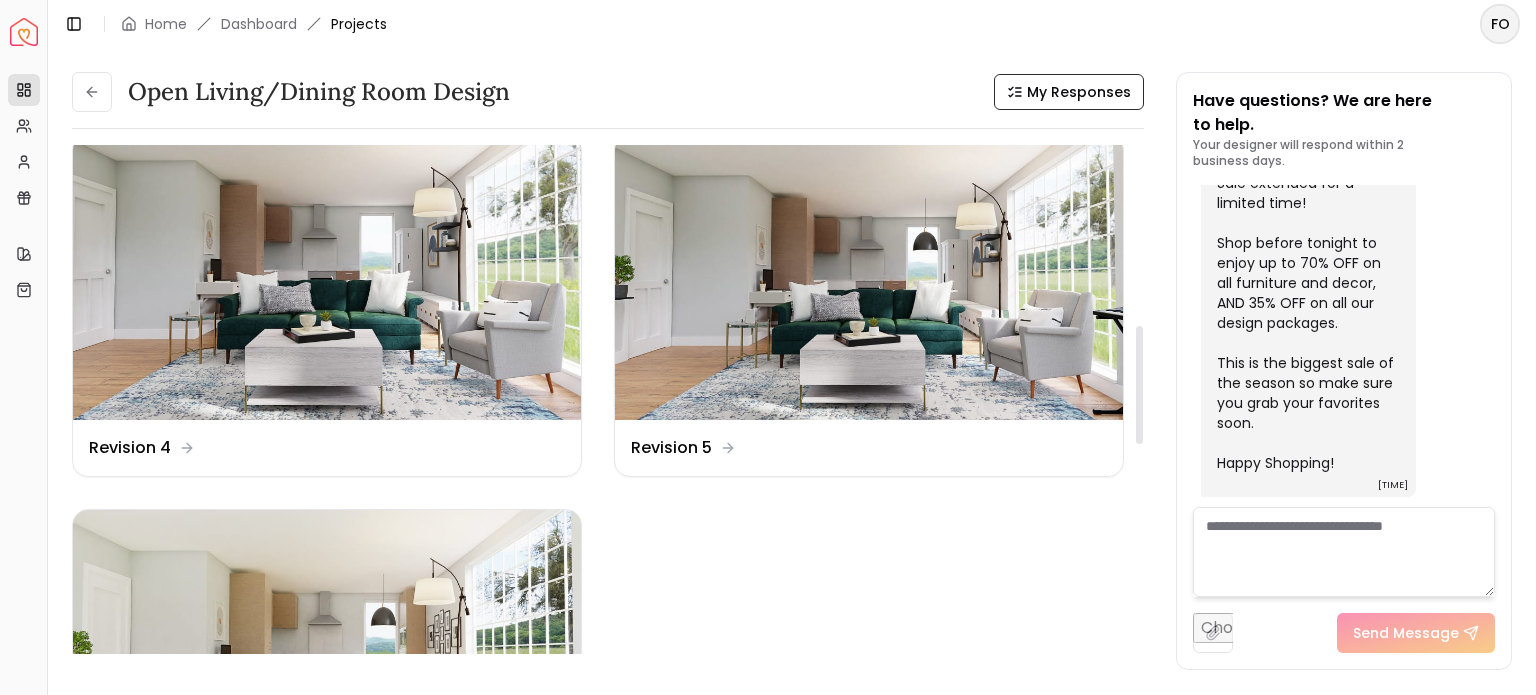drag, startPoint x: 1138, startPoint y: 181, endPoint x: 1120, endPoint y: 362, distance: 181.89282 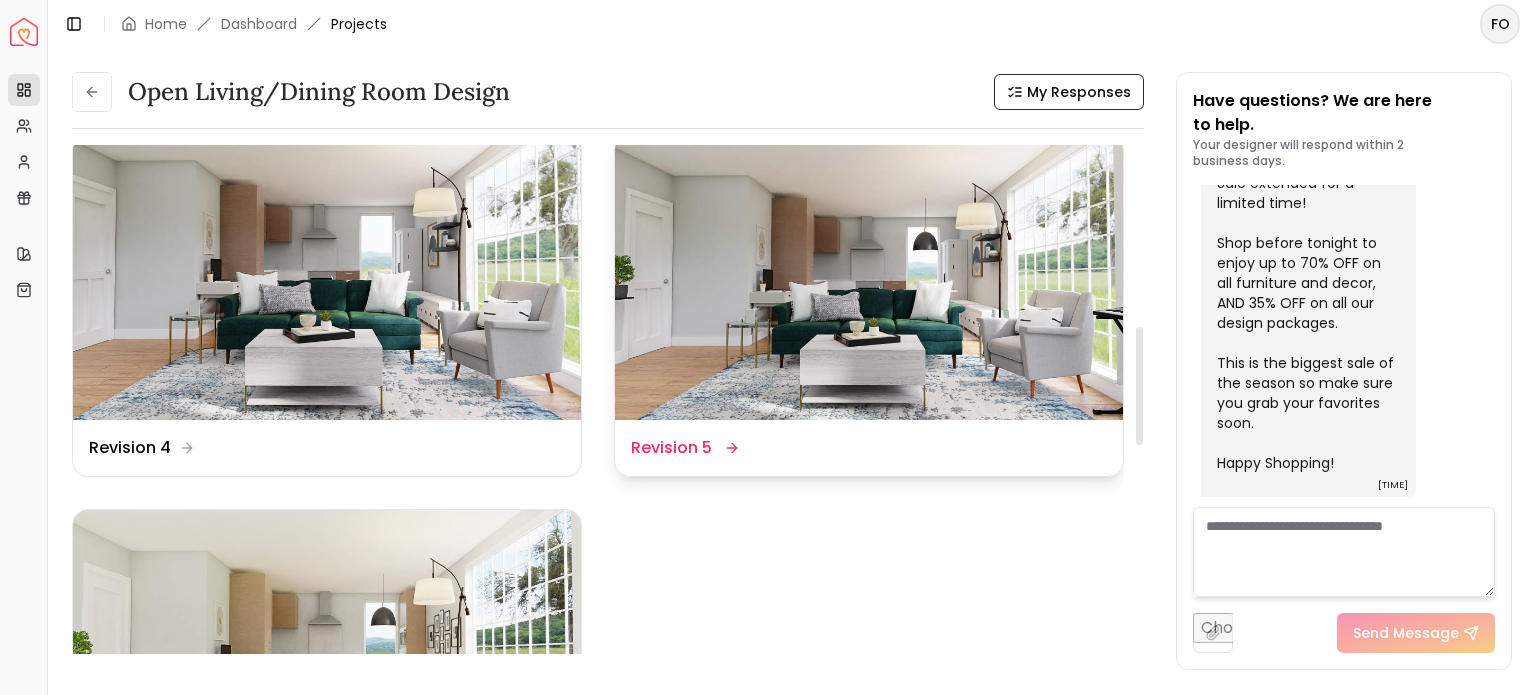 click at bounding box center (869, 278) 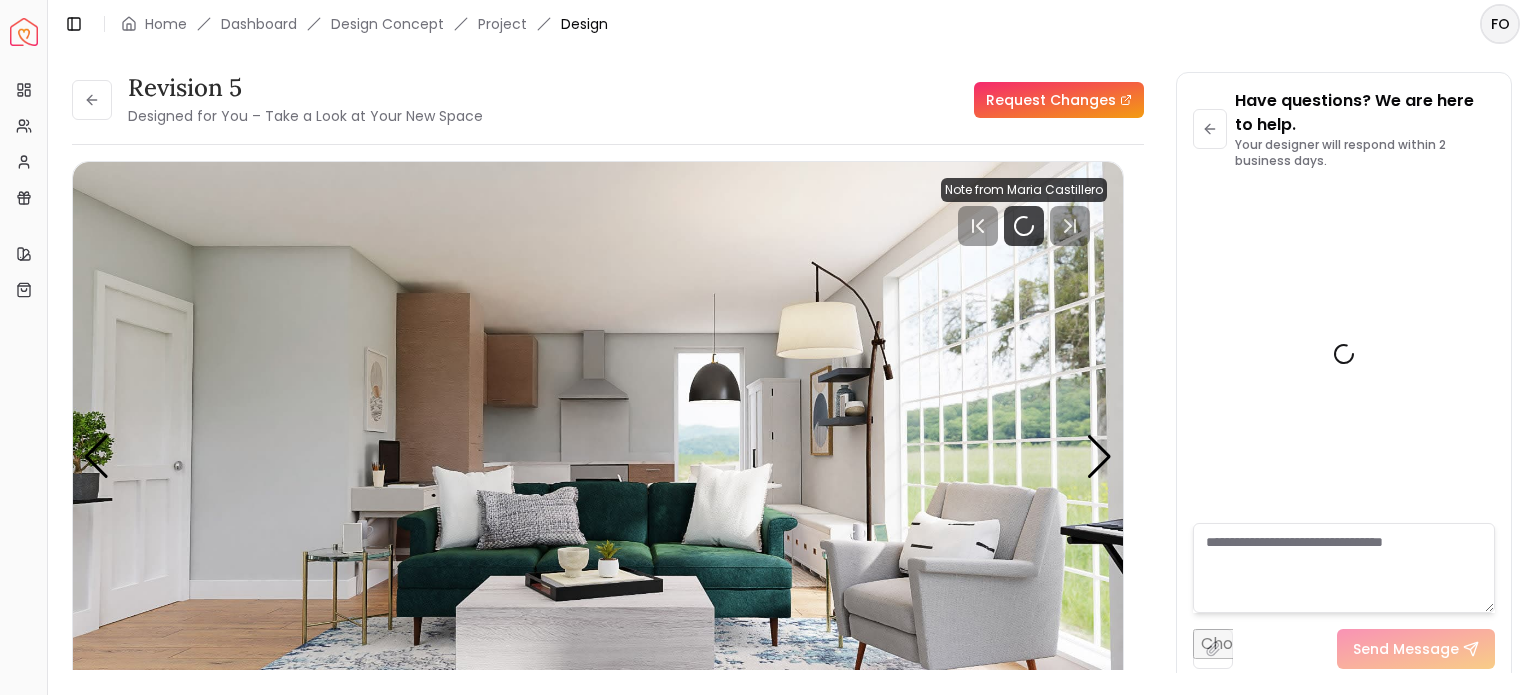 scroll, scrollTop: 8840, scrollLeft: 0, axis: vertical 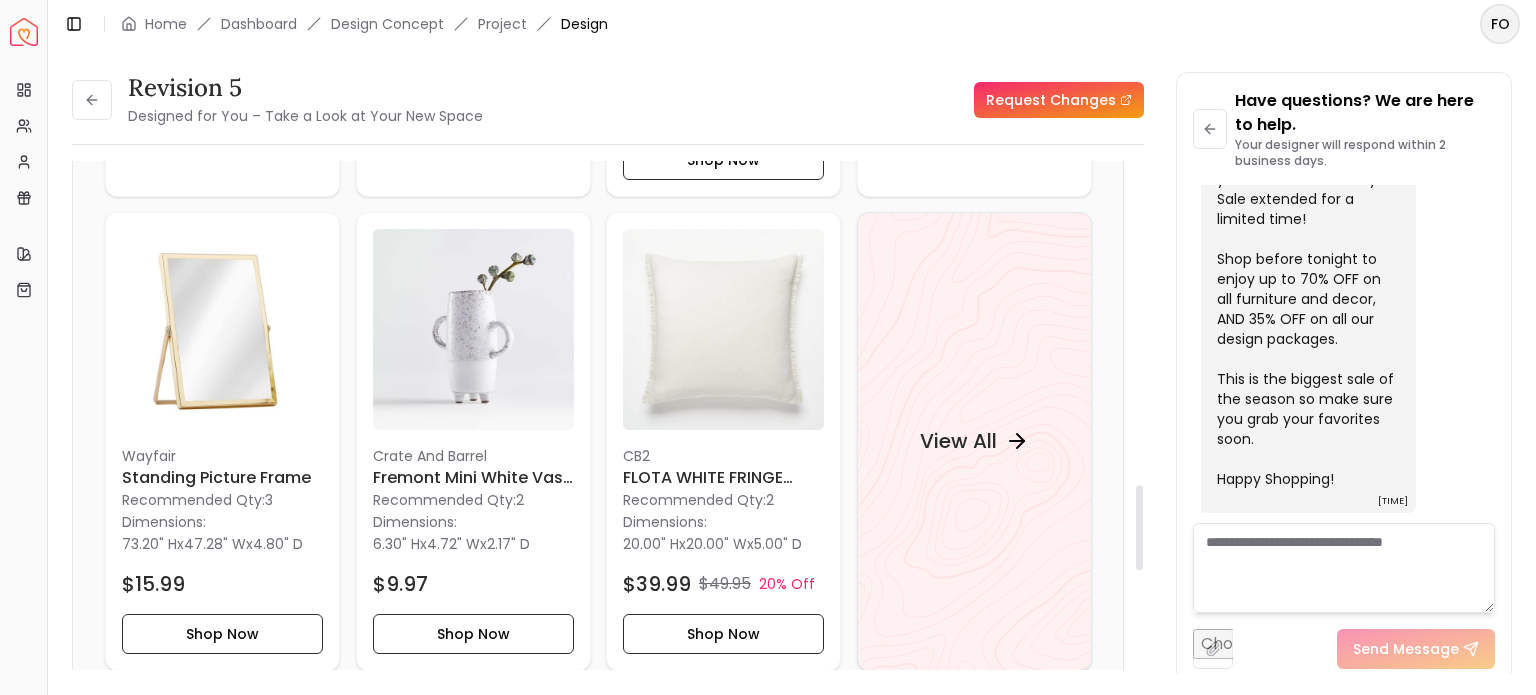 drag, startPoint x: 1140, startPoint y: 205, endPoint x: 1211, endPoint y: 527, distance: 329.73474 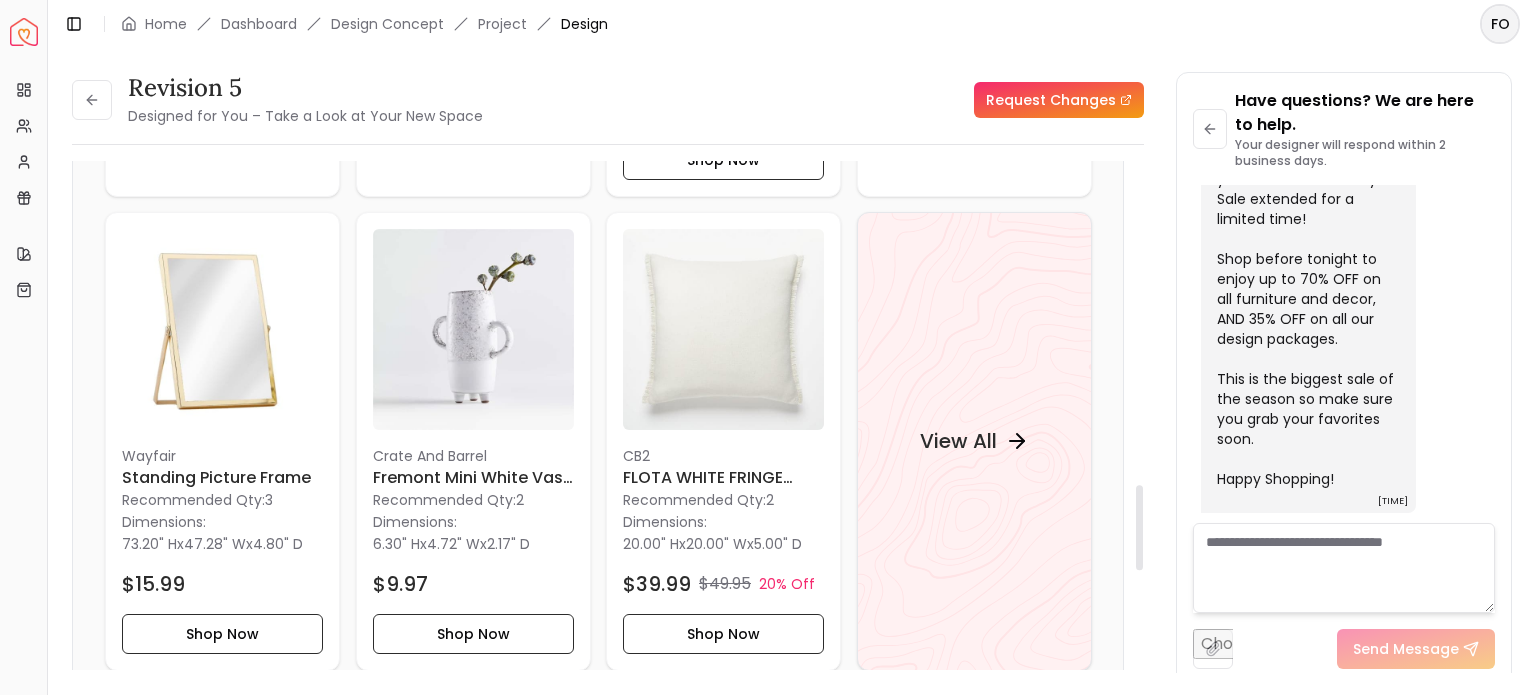 scroll, scrollTop: 1920, scrollLeft: 0, axis: vertical 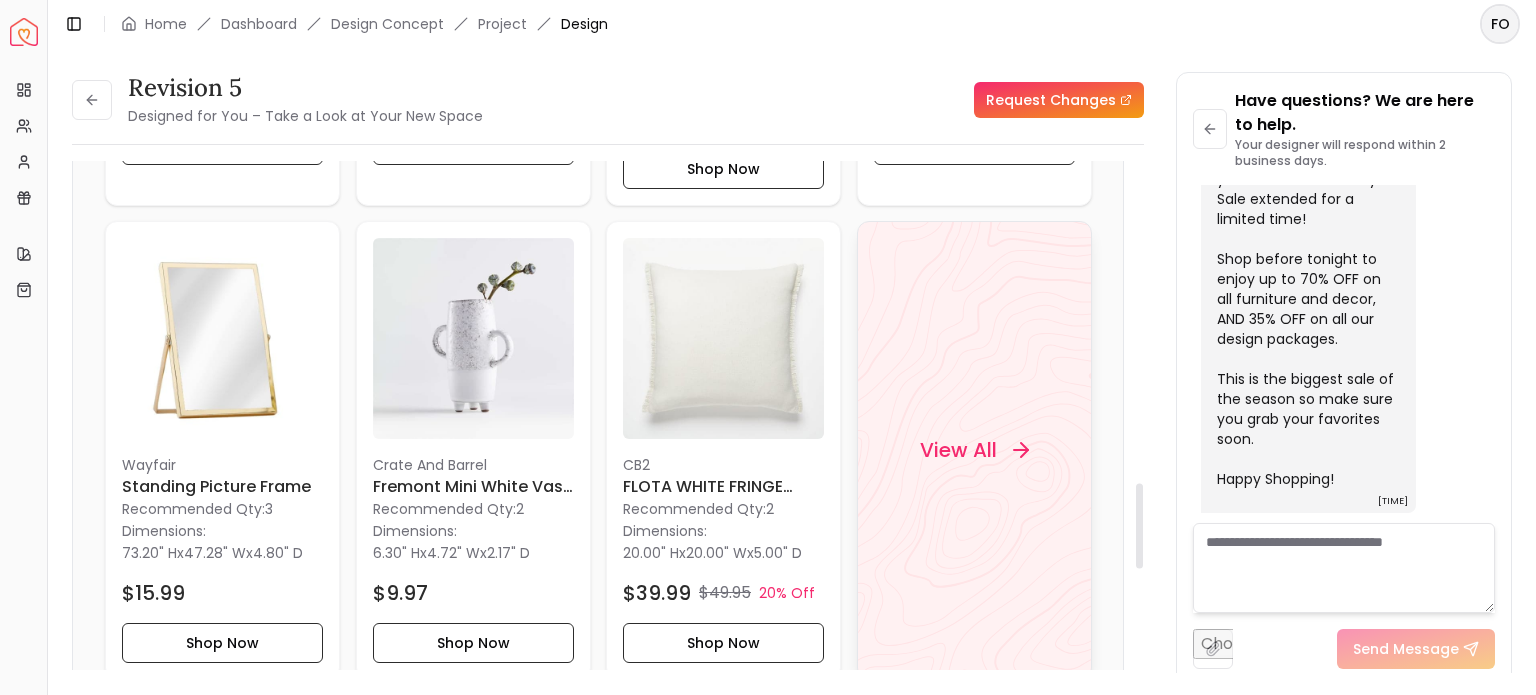 click on "View All" at bounding box center [957, 450] 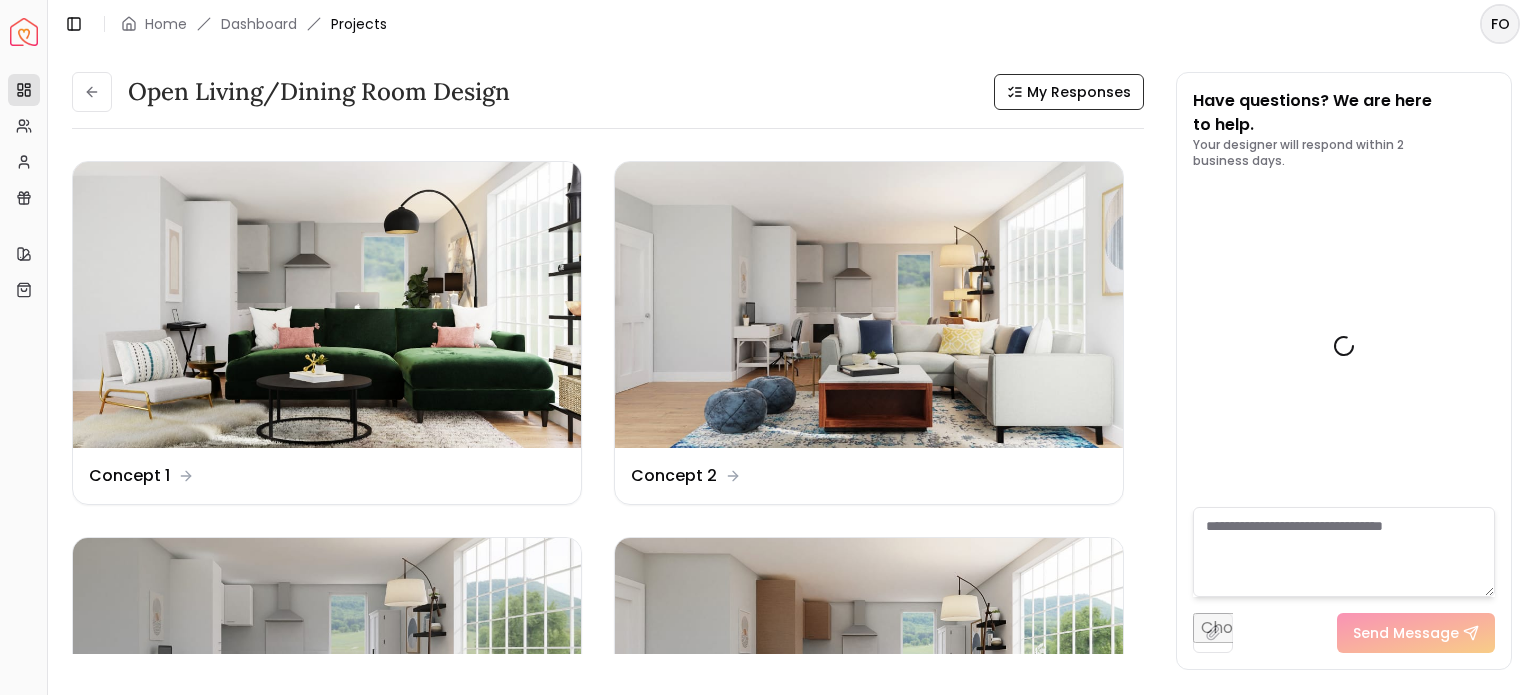 scroll, scrollTop: 8816, scrollLeft: 0, axis: vertical 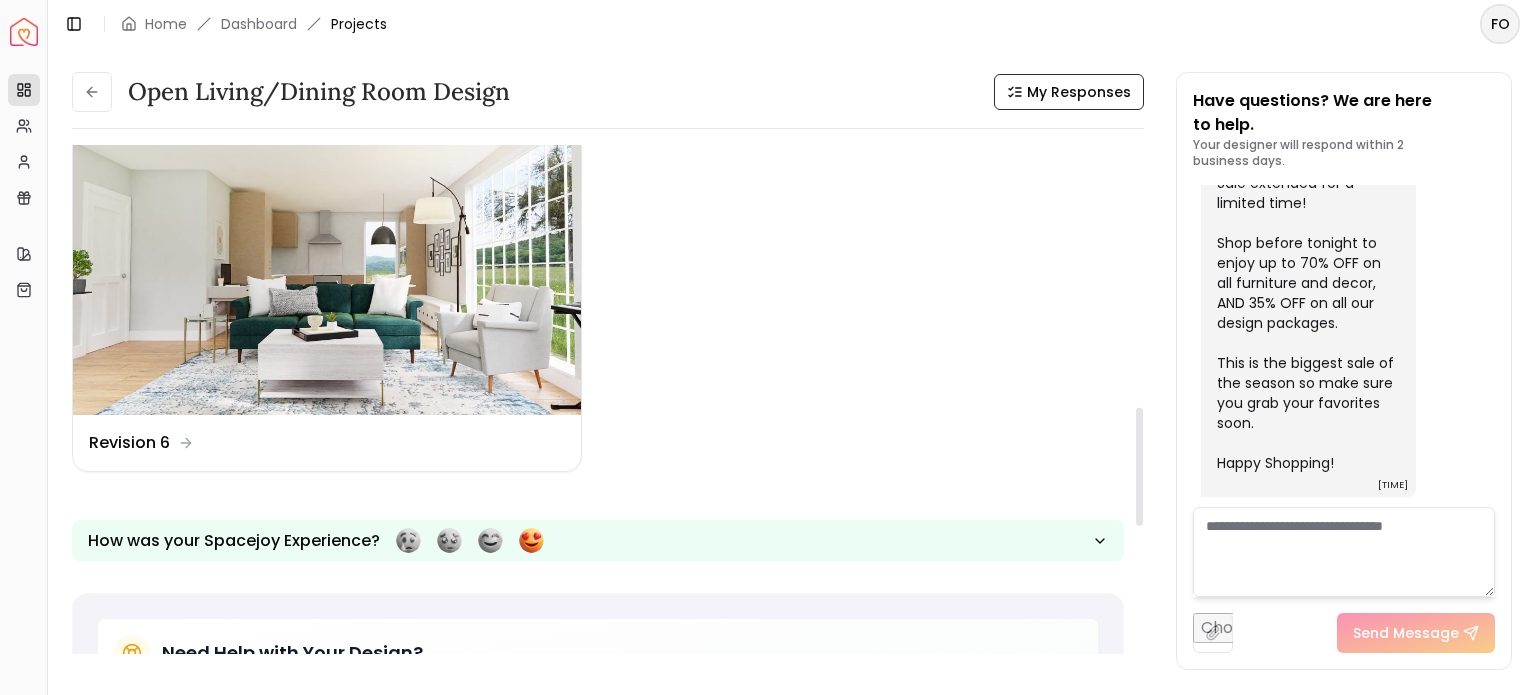 drag, startPoint x: 1142, startPoint y: 187, endPoint x: 1192, endPoint y: 456, distance: 273.6074 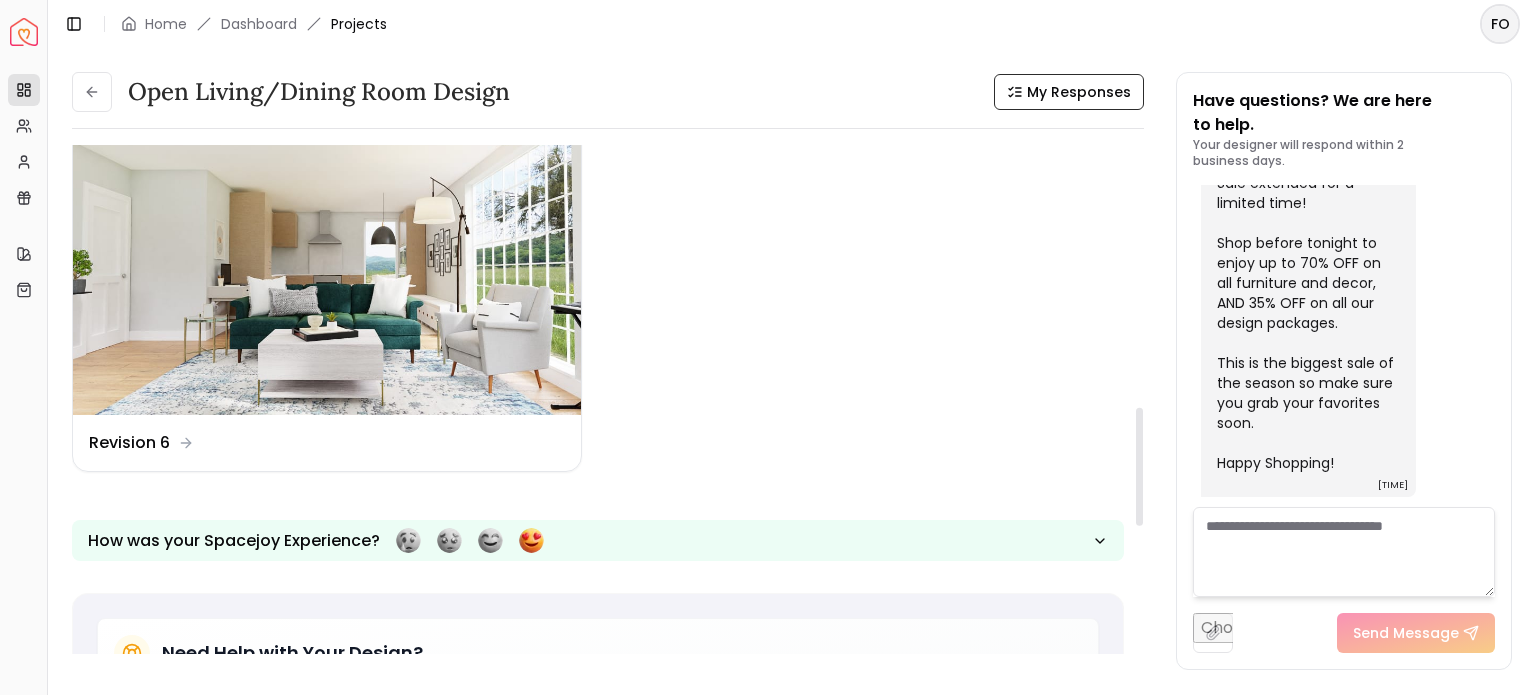 click at bounding box center [1139, 467] 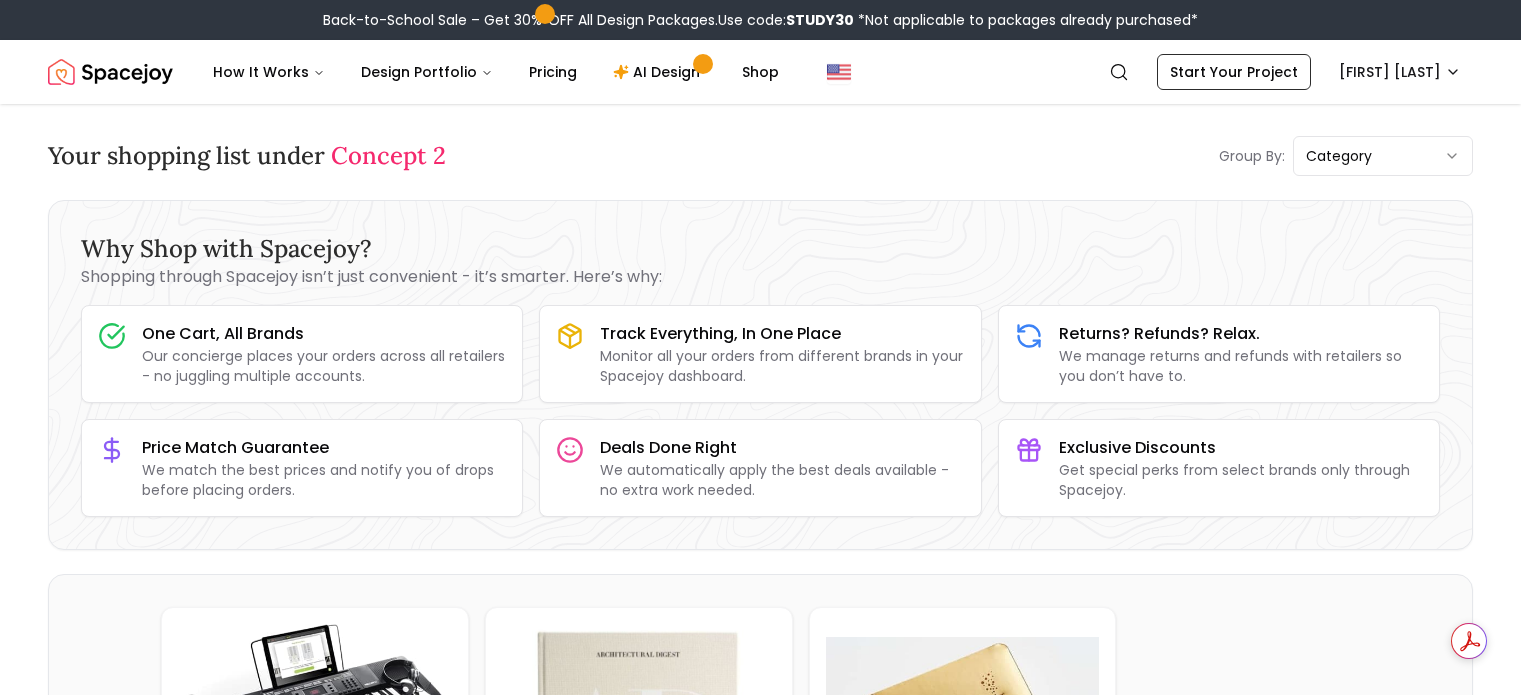 scroll, scrollTop: 608, scrollLeft: 0, axis: vertical 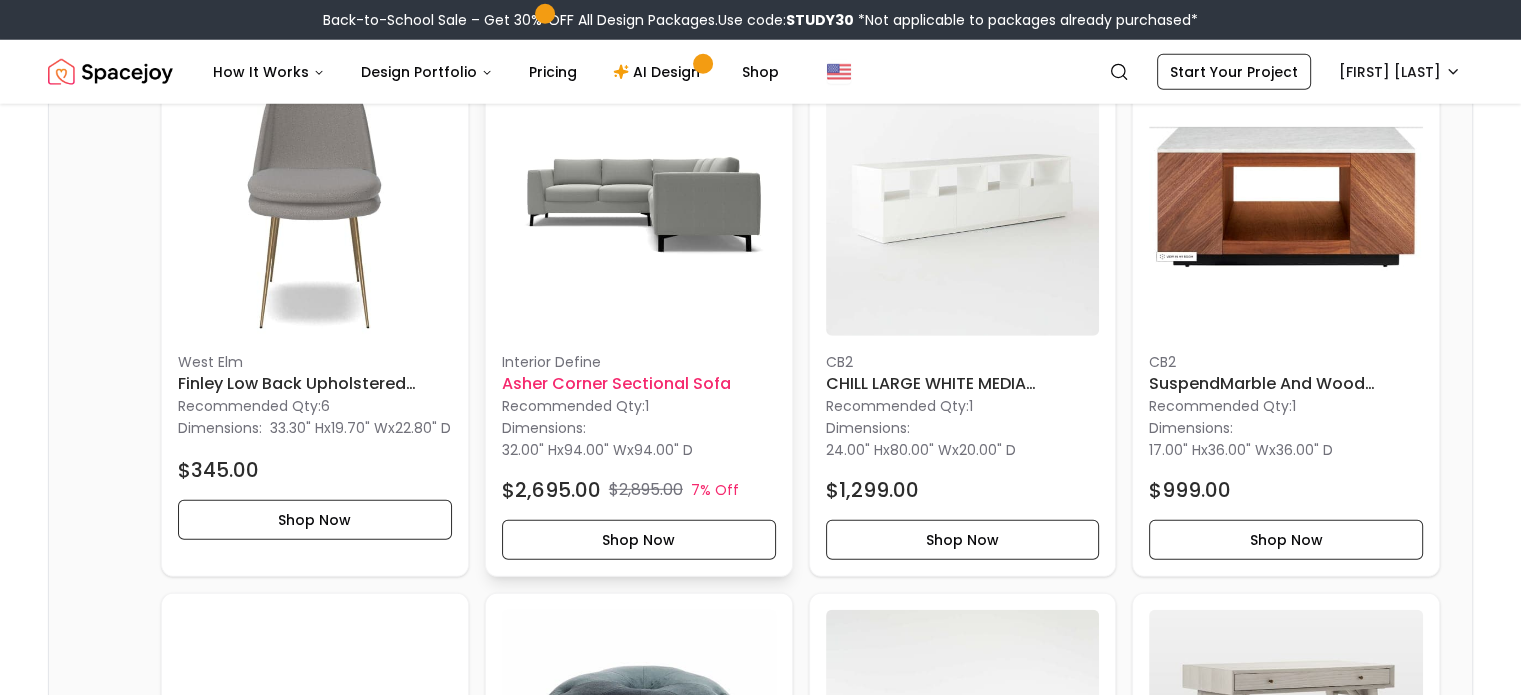 click at bounding box center [639, 199] 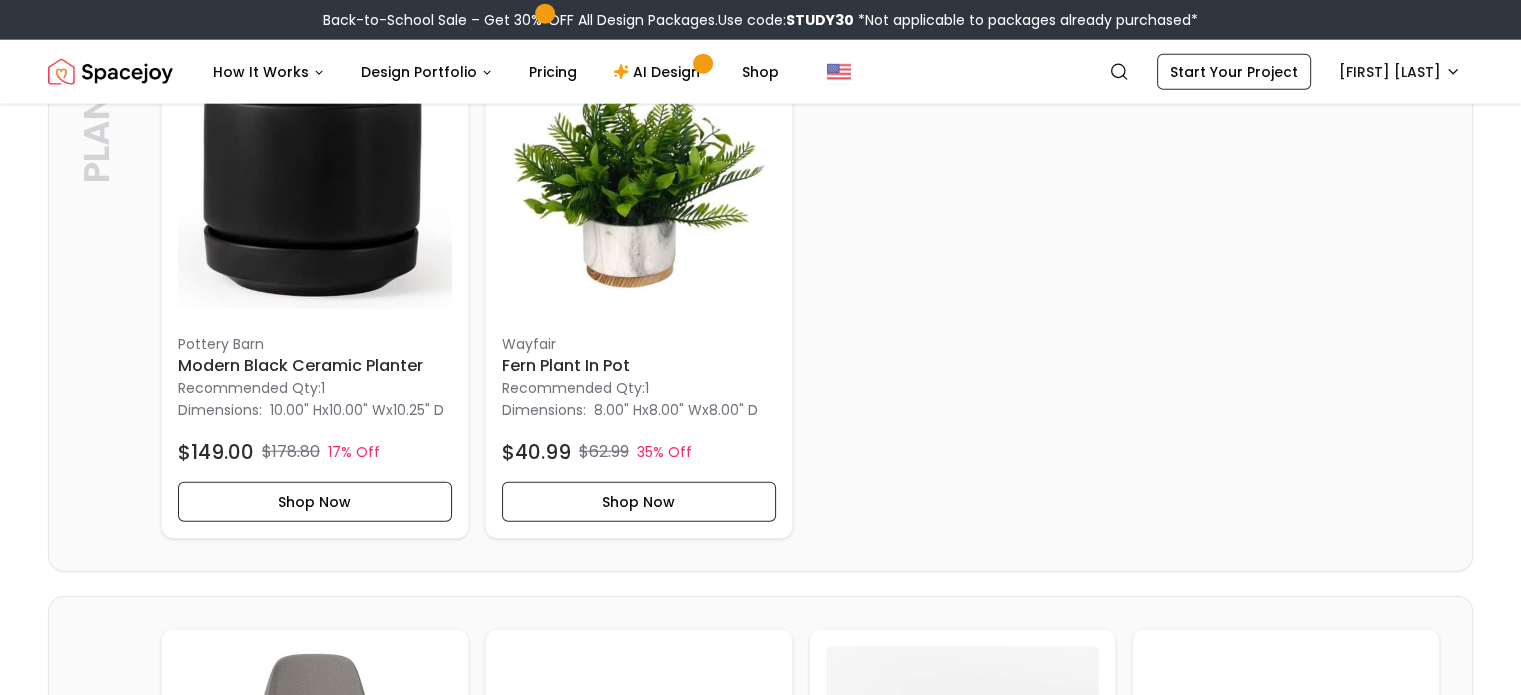 scroll, scrollTop: 5040, scrollLeft: 0, axis: vertical 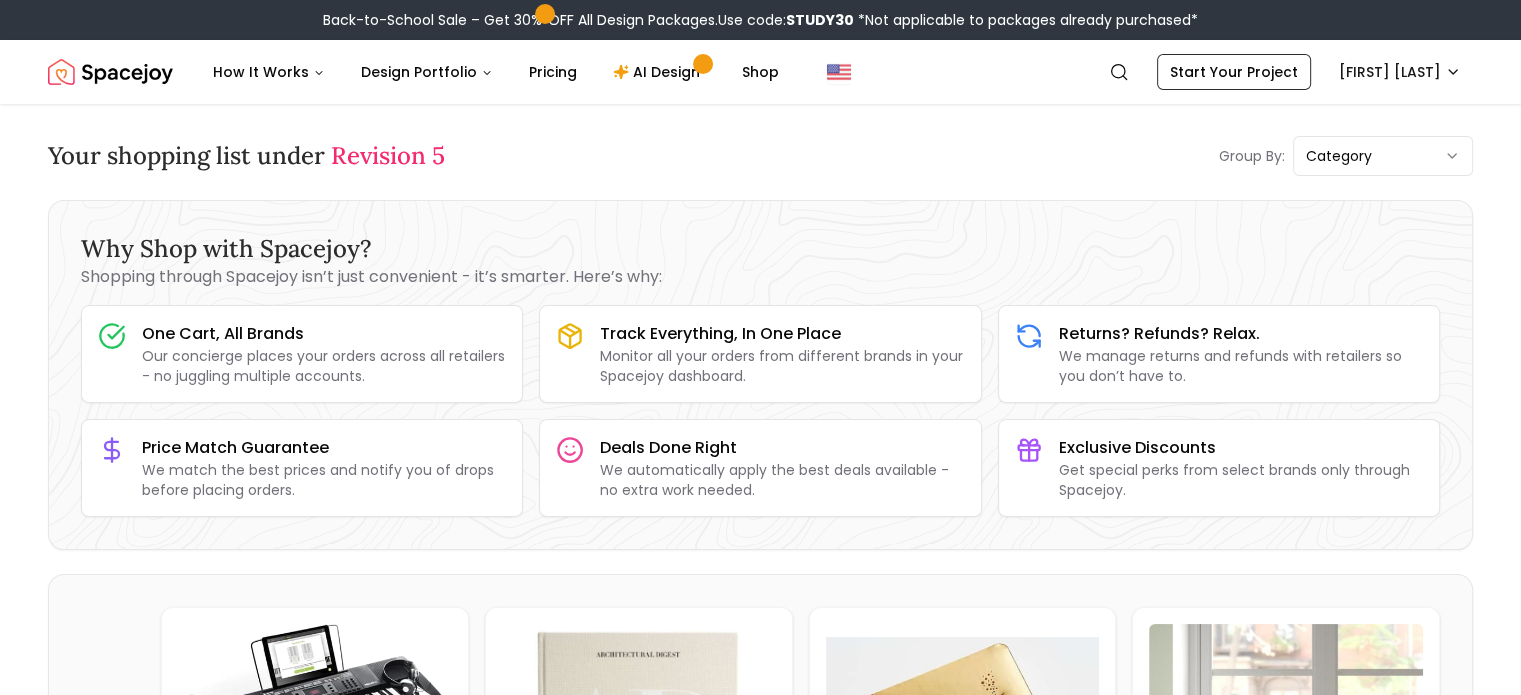 click on "Back-to-School Sale – Get 30% OFF All Design Packages.  Use code:  STUDY30   *Not applicable to packages already purchased* Spacejoy Search FO How It Works   Design Portfolio   Pricing   AI Design Shop Search Start Your Project   [FIRST] [LAST] Your shopping list under   Revision 5 Group By: category Why Shop with Spacejoy? Shopping through Spacejoy isn’t just convenient - it’s smarter. Here’s why: One Cart, All Brands Our concierge places your orders across all retailers - no juggling multiple accounts. Track Everything, In One Place Monitor all your orders from different brands in your Spacejoy dashboard. Returns? Refunds? Relax. We manage returns and refunds with retailers so you don’t have to. Price Match Guarantee We match the best prices and notify you of drops before placing orders. Deals Done Right We automatically apply the best deals available - no extra work needed. Exclusive Discounts Get special perks from select brands only through Spacejoy. Props Props Amazon Recommended Qty:  1   H" at bounding box center [760, 5134] 